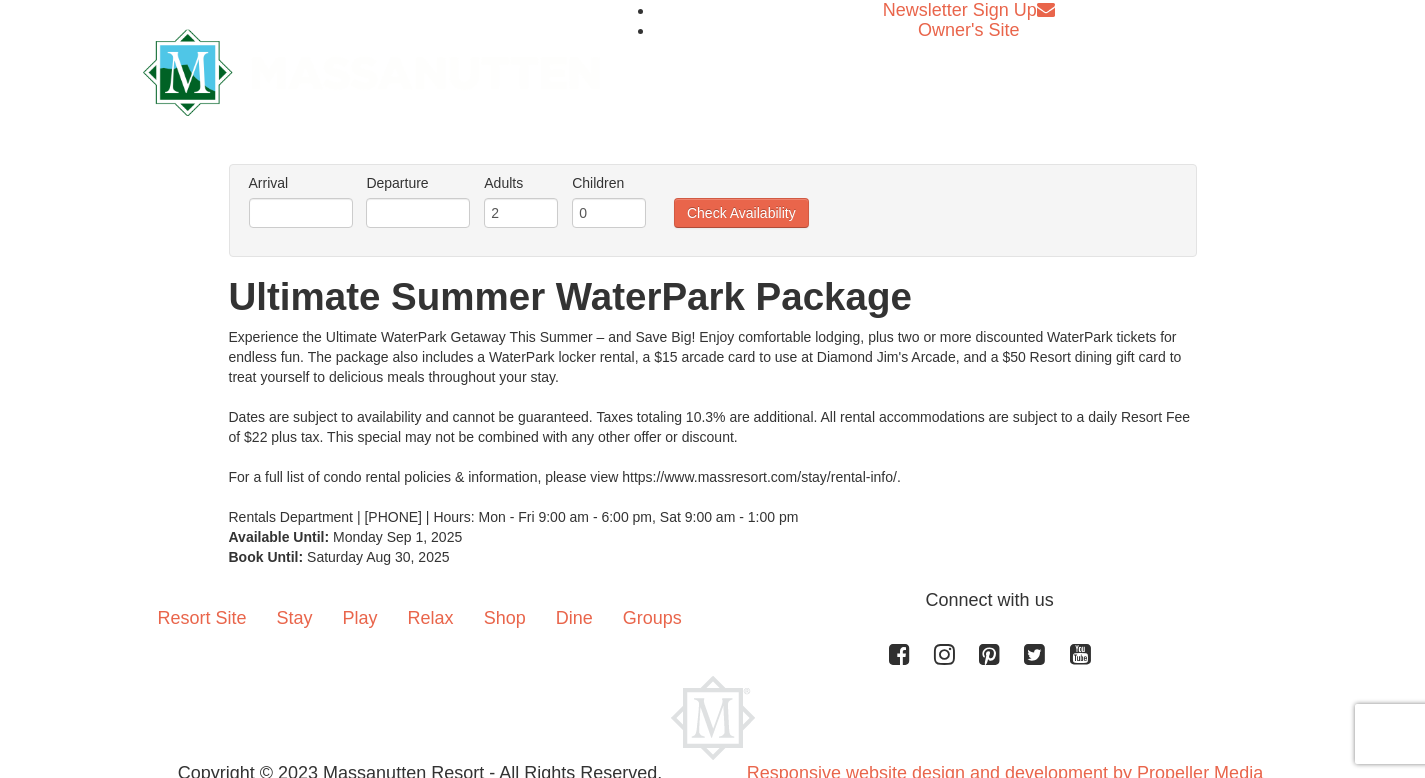 scroll, scrollTop: 0, scrollLeft: 0, axis: both 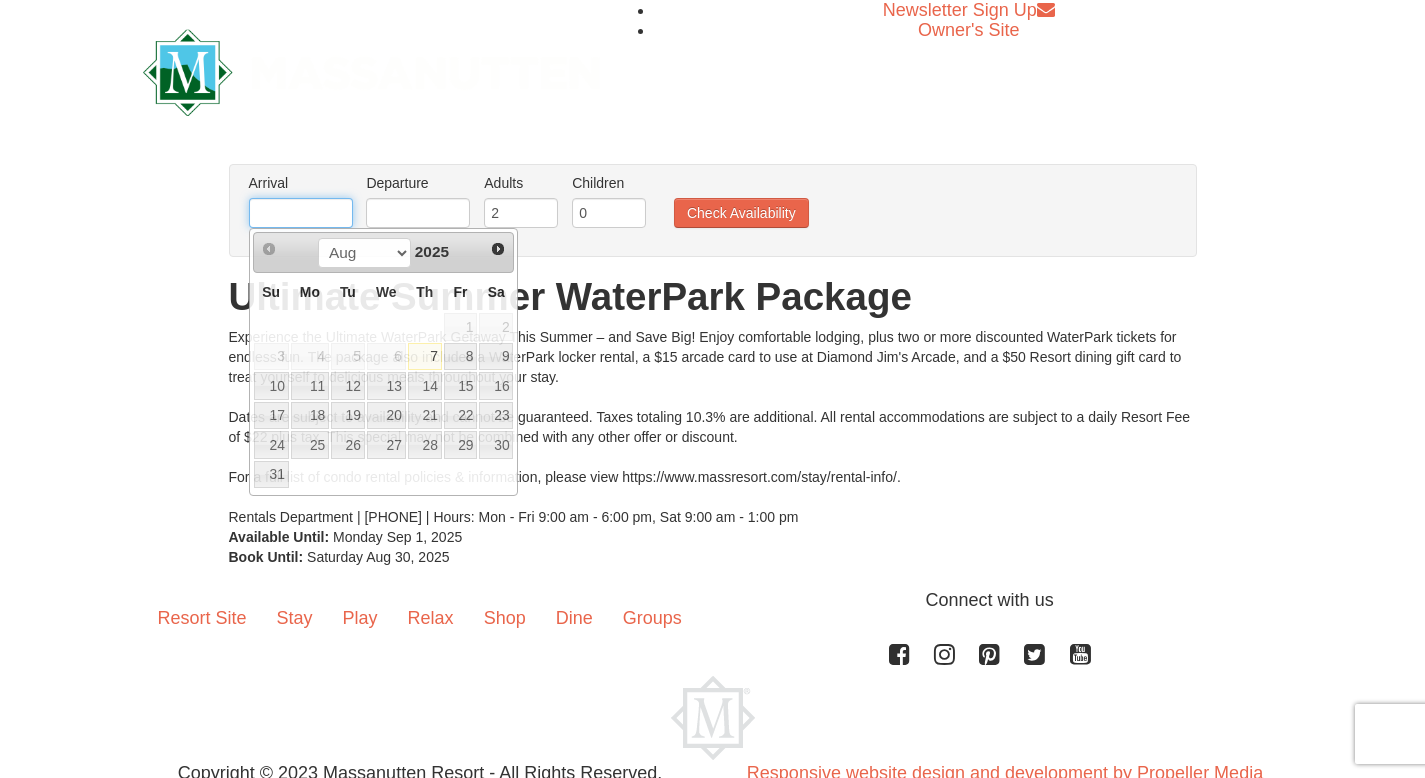 click at bounding box center (301, 213) 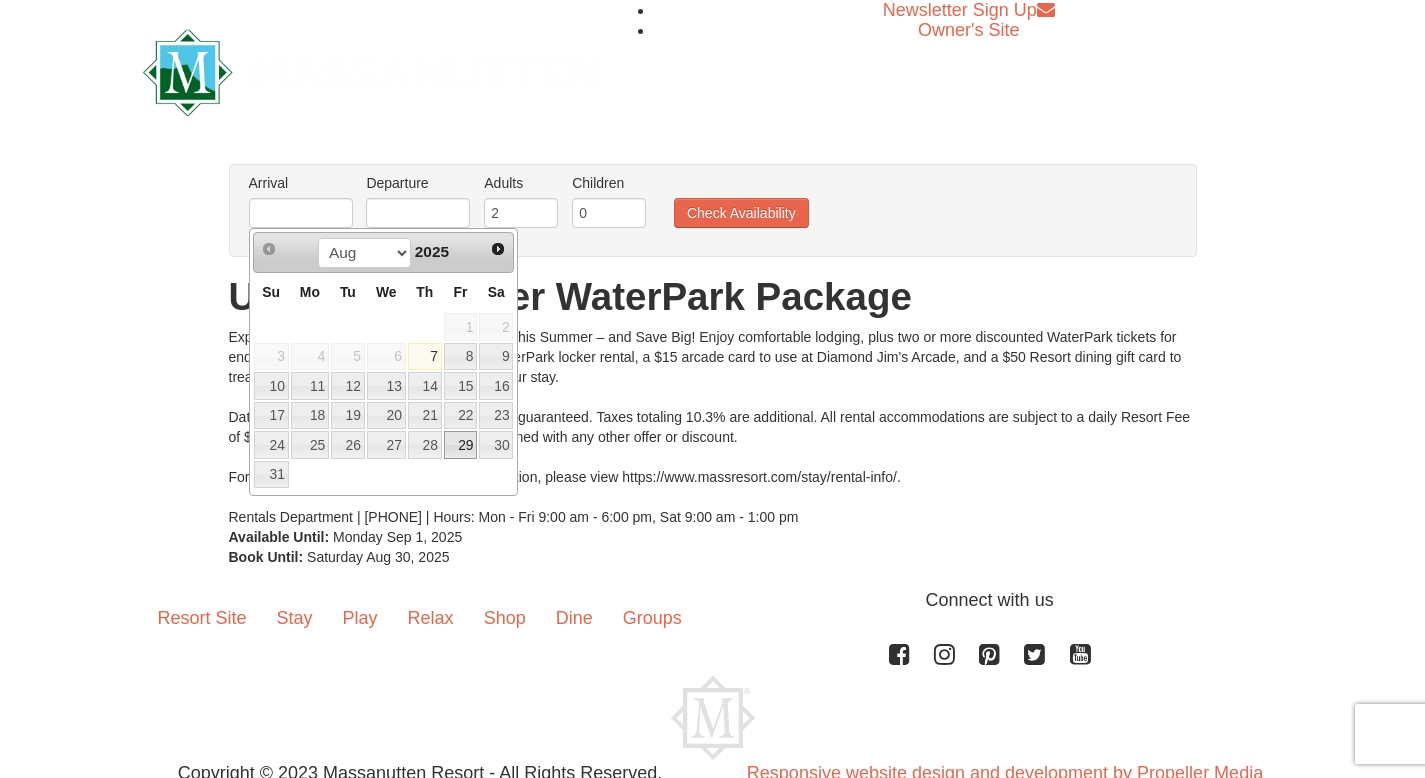 click on "29" at bounding box center (461, 445) 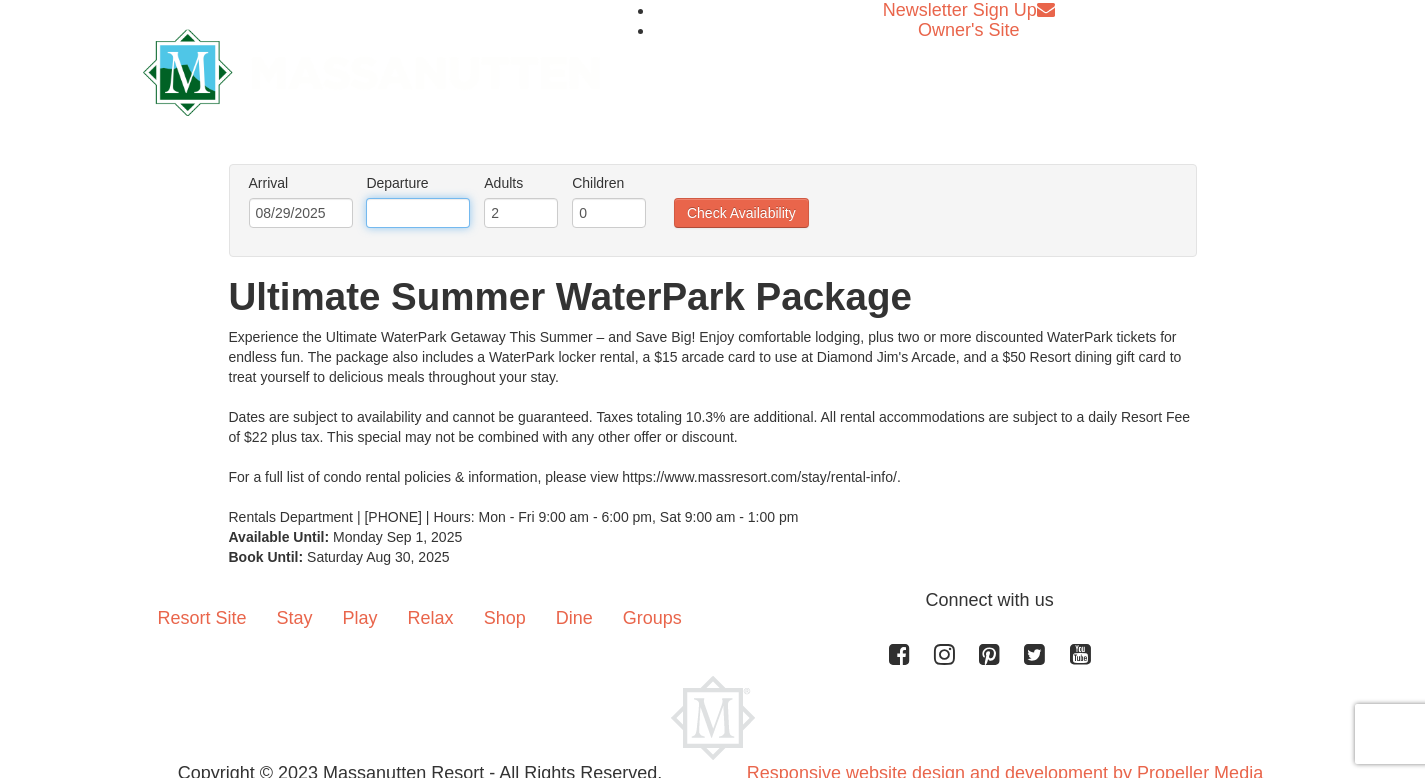 click at bounding box center [418, 213] 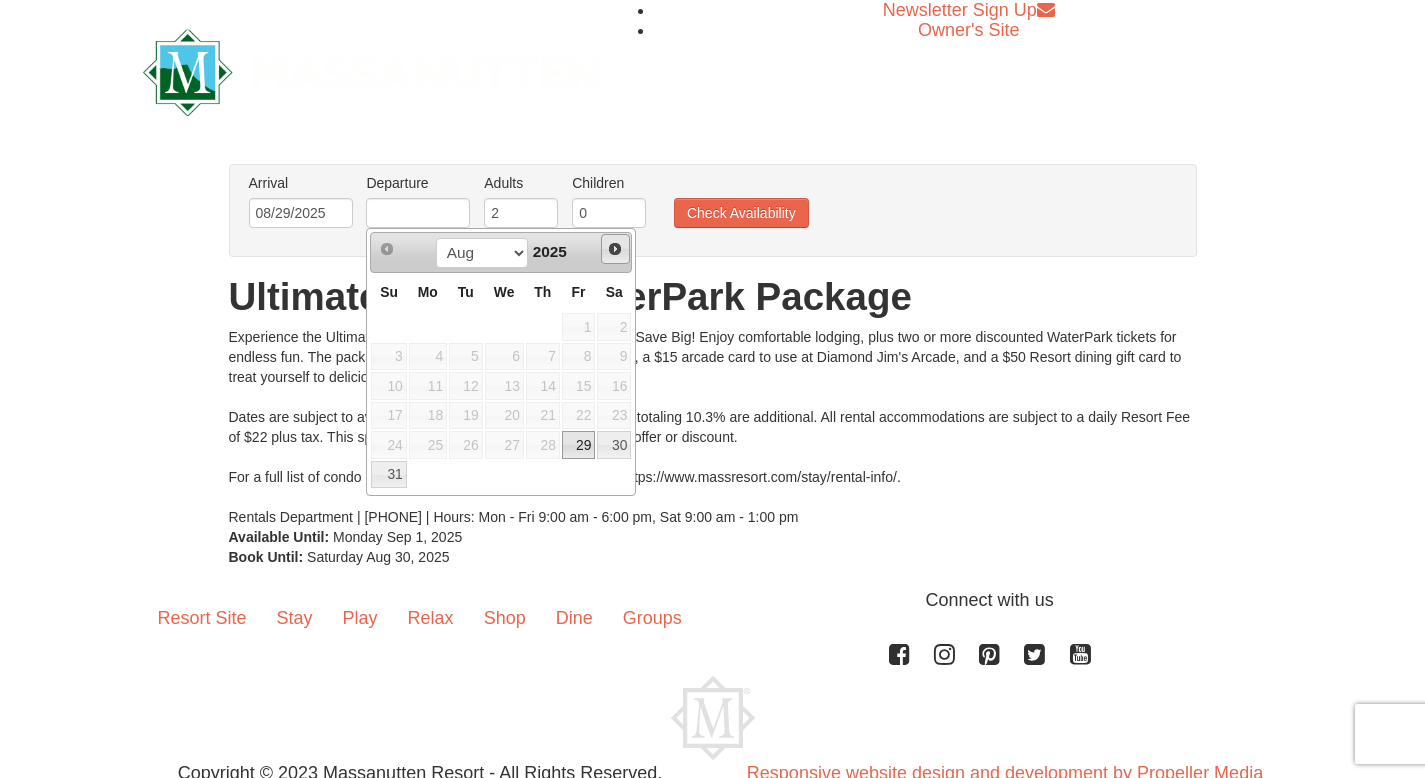 click on "Next" at bounding box center [616, 249] 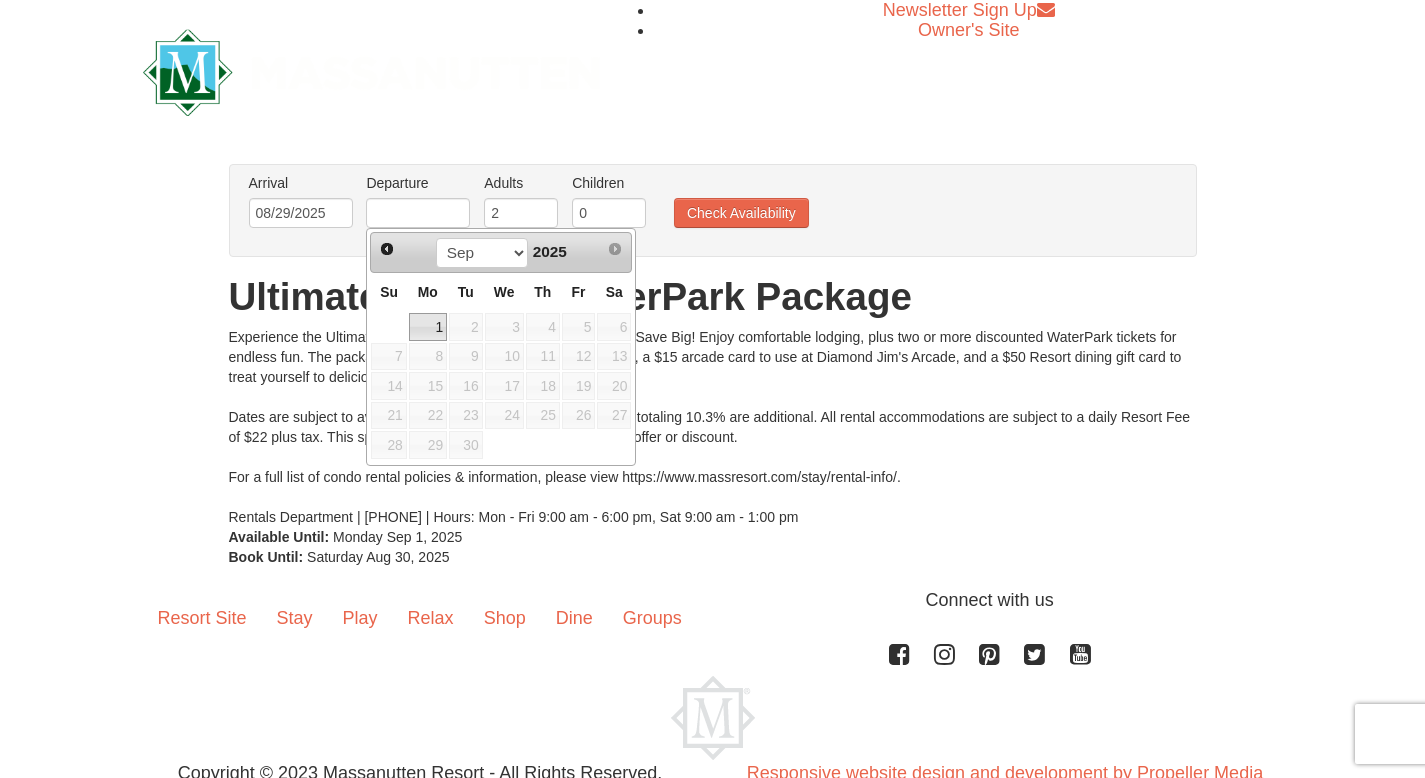 click on "1" at bounding box center [428, 327] 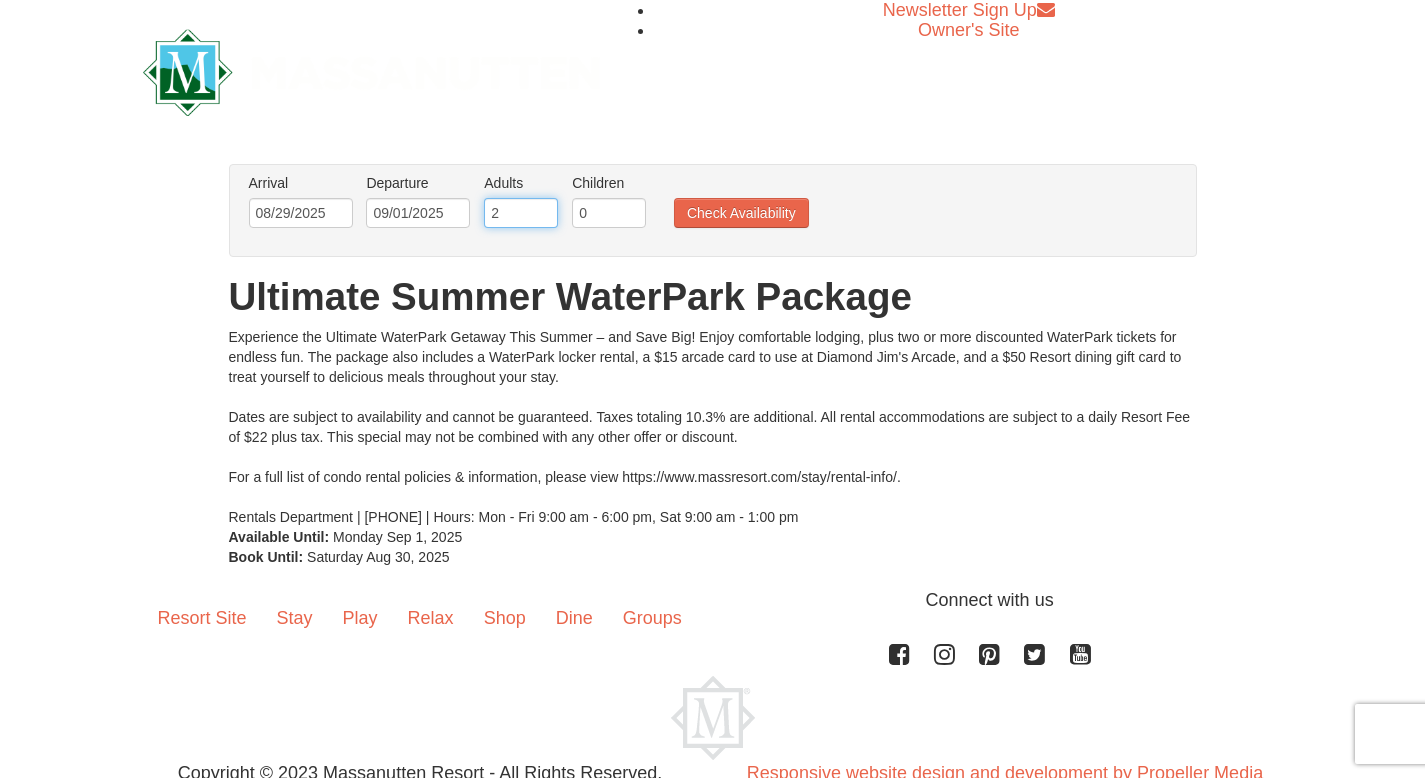 click on "2" at bounding box center (521, 213) 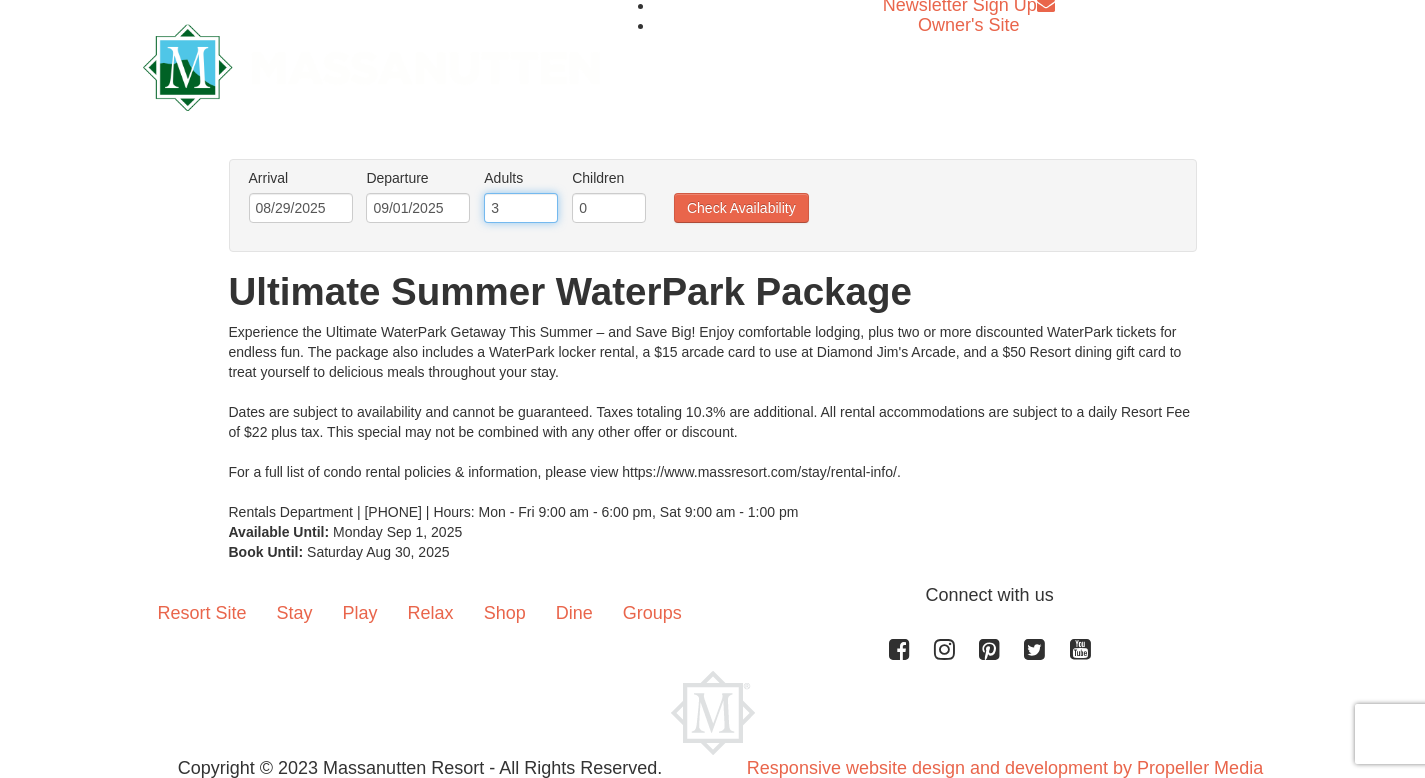 scroll, scrollTop: 0, scrollLeft: 0, axis: both 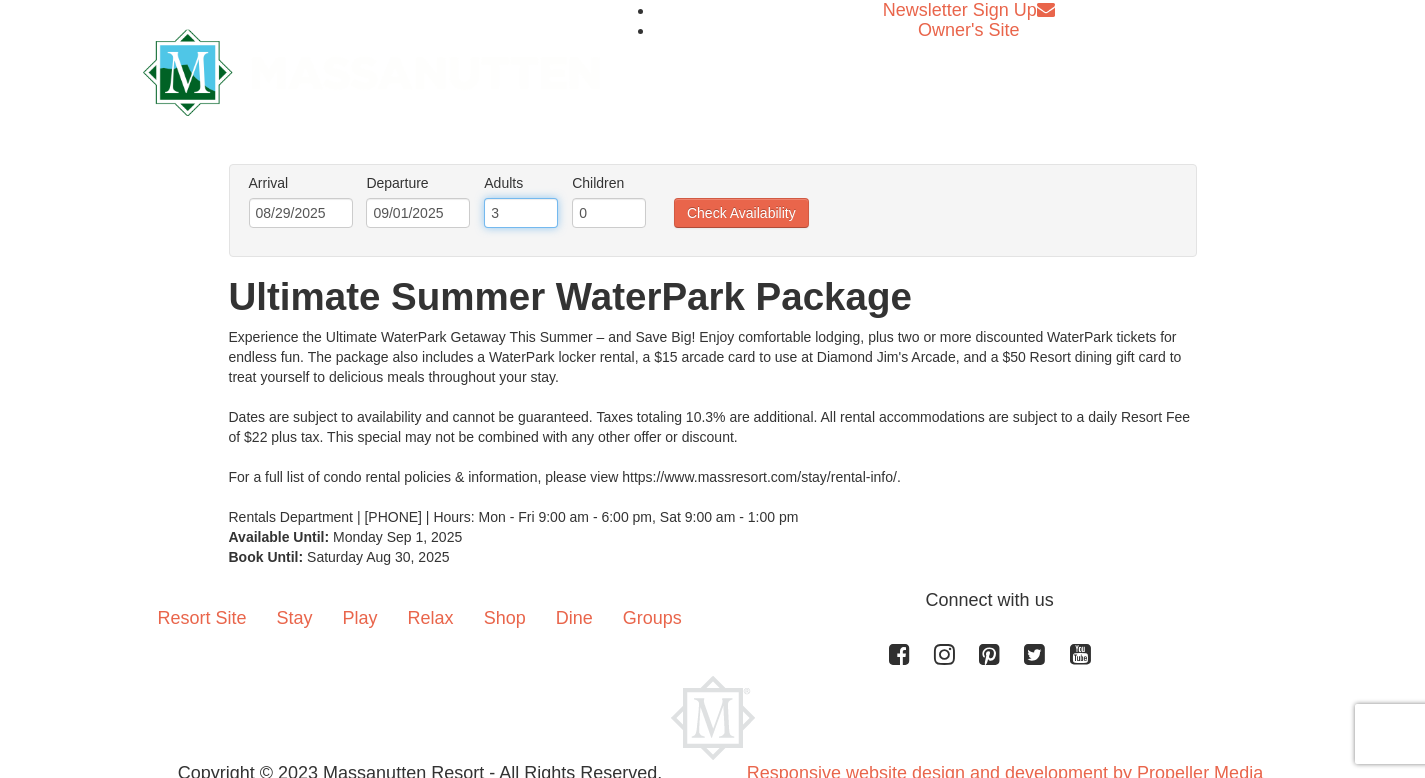 type on "3" 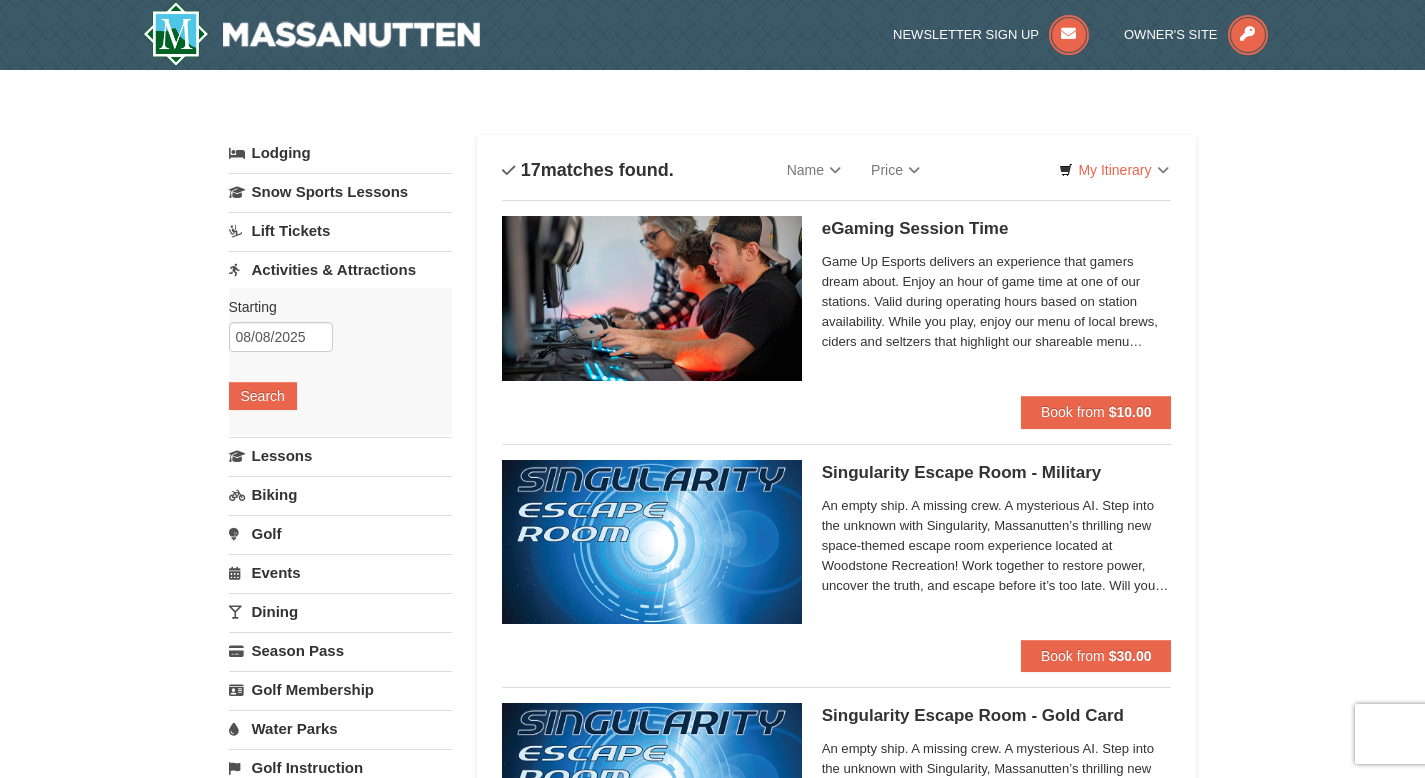 scroll, scrollTop: 0, scrollLeft: 0, axis: both 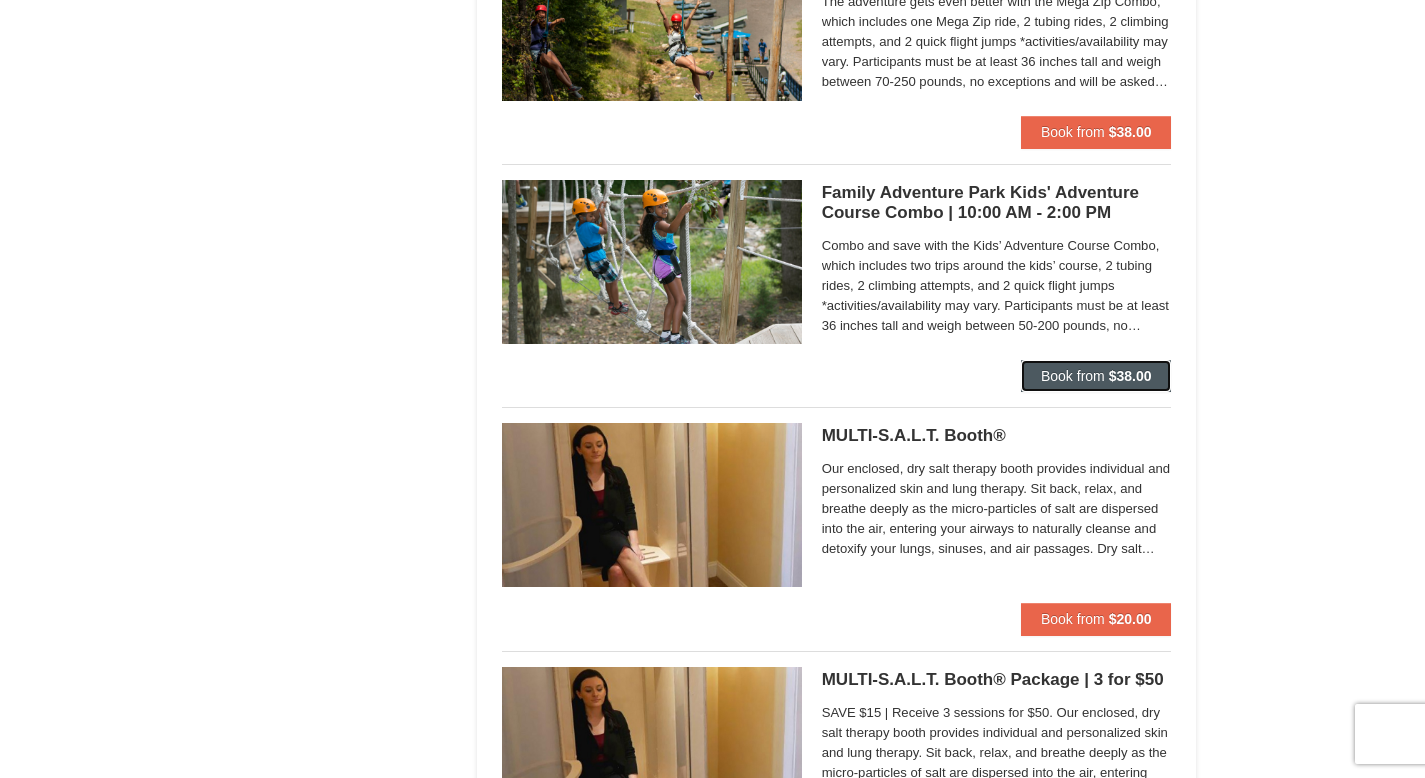 click on "Book from" at bounding box center [1073, 376] 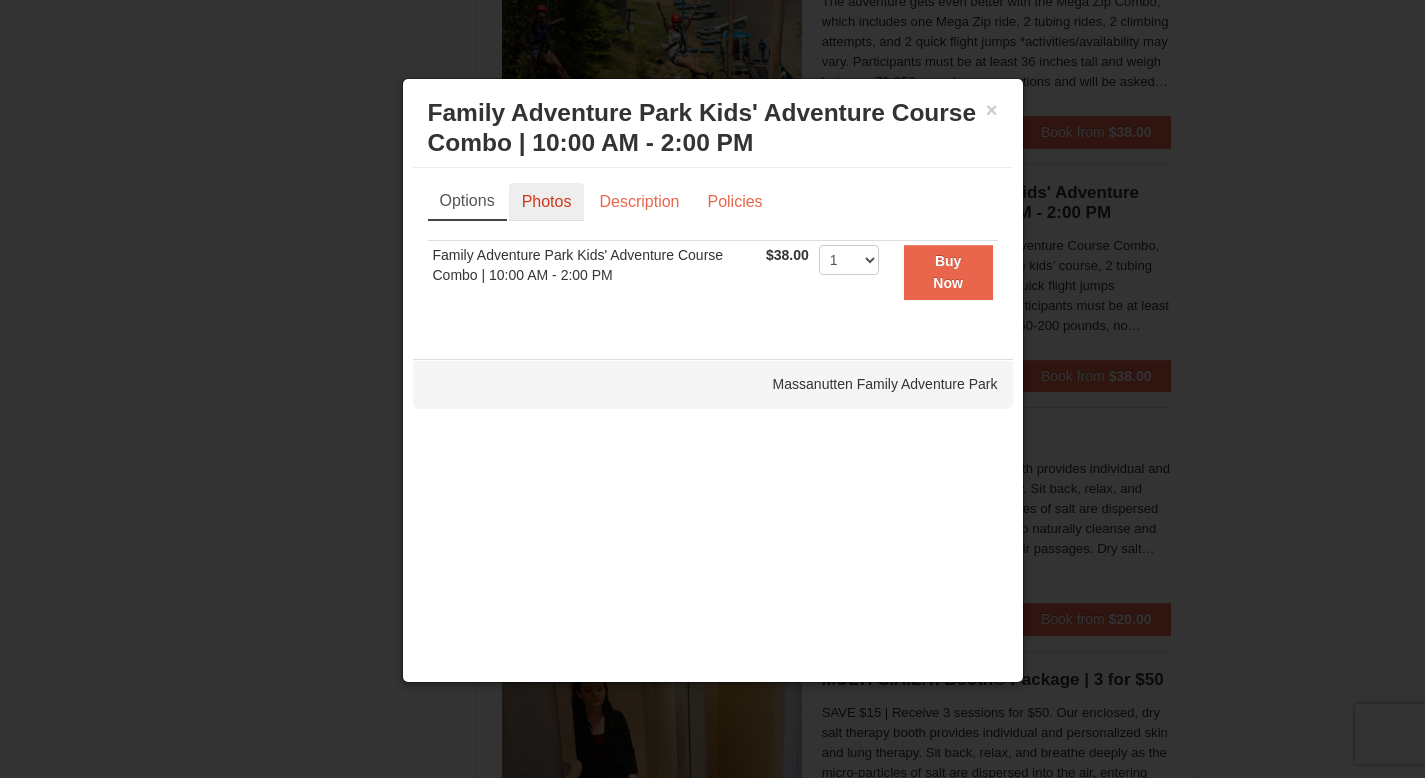 click on "Photos" at bounding box center [547, 202] 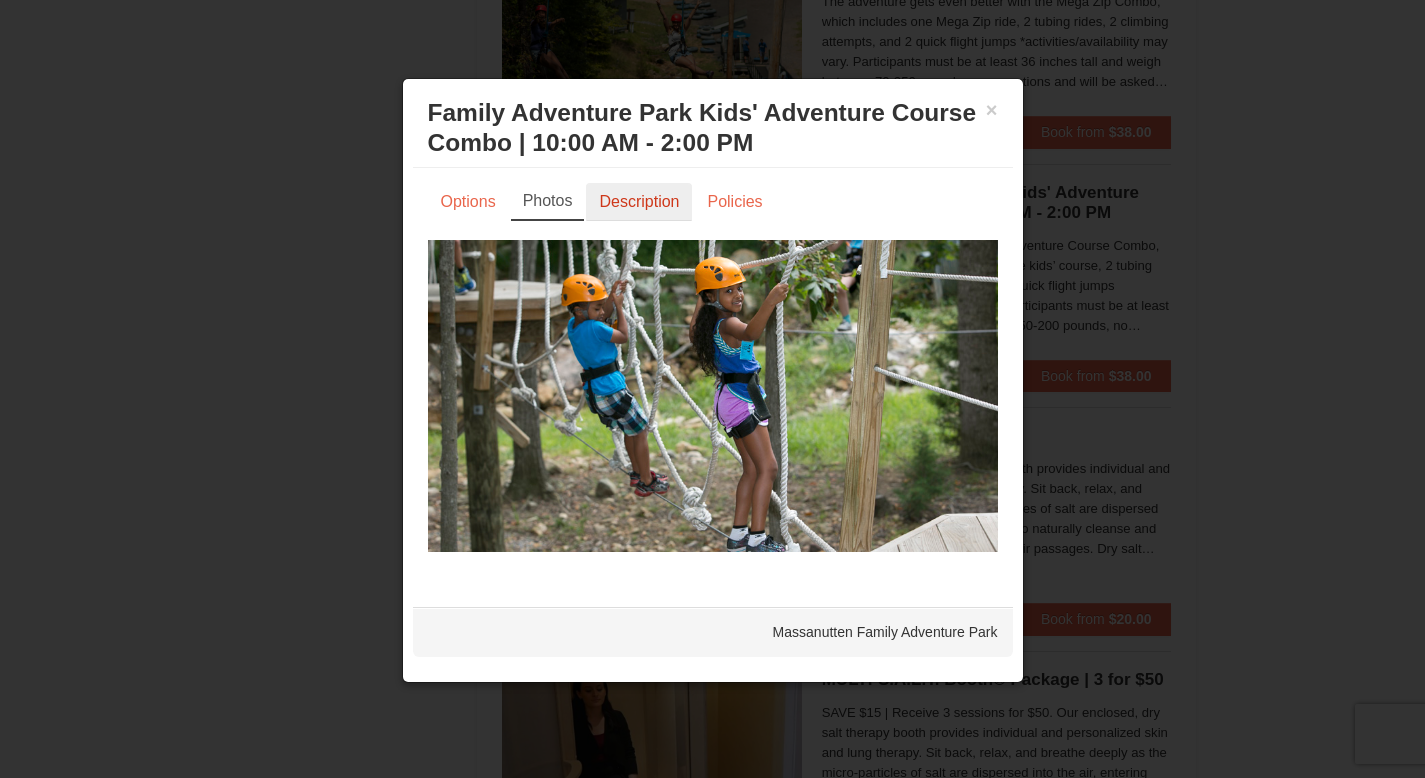click on "Description" at bounding box center [639, 202] 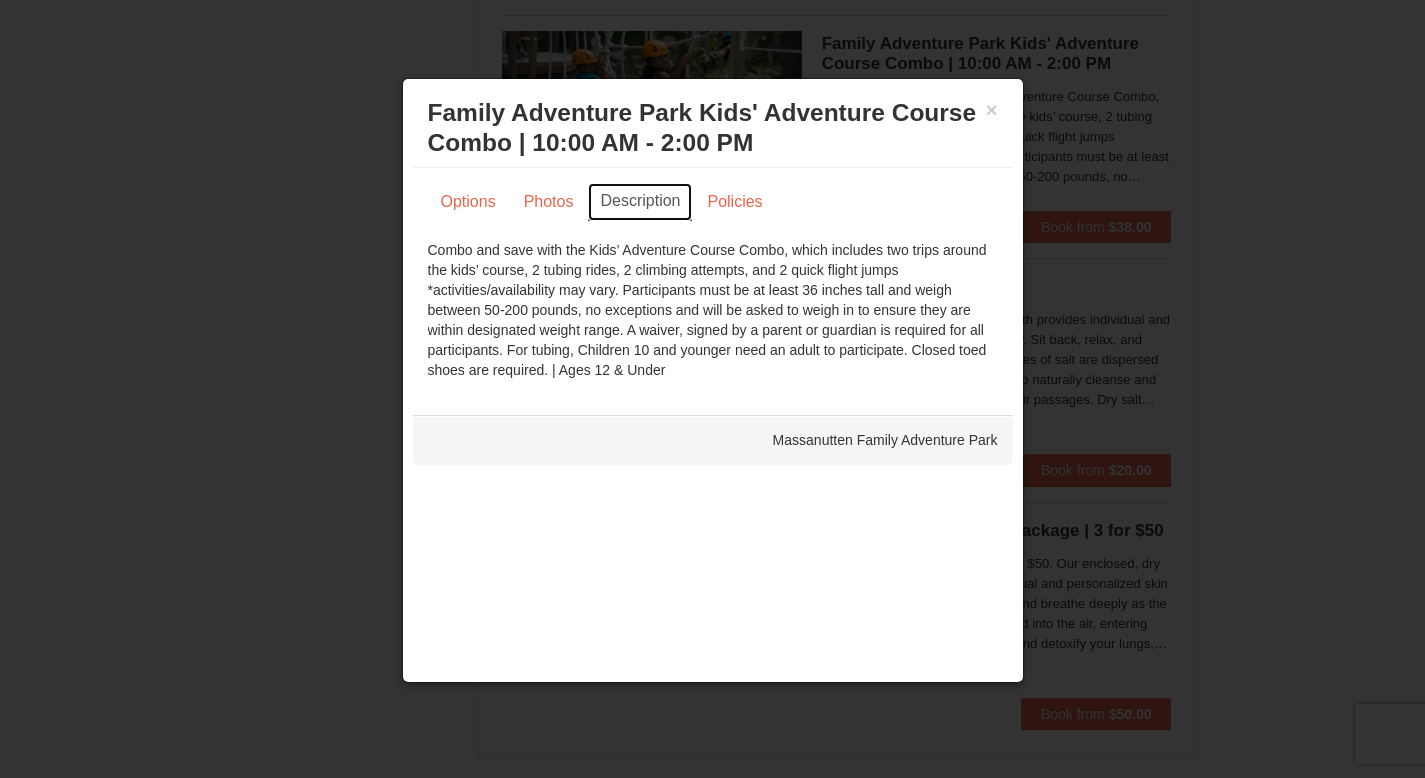 scroll, scrollTop: 3693, scrollLeft: 0, axis: vertical 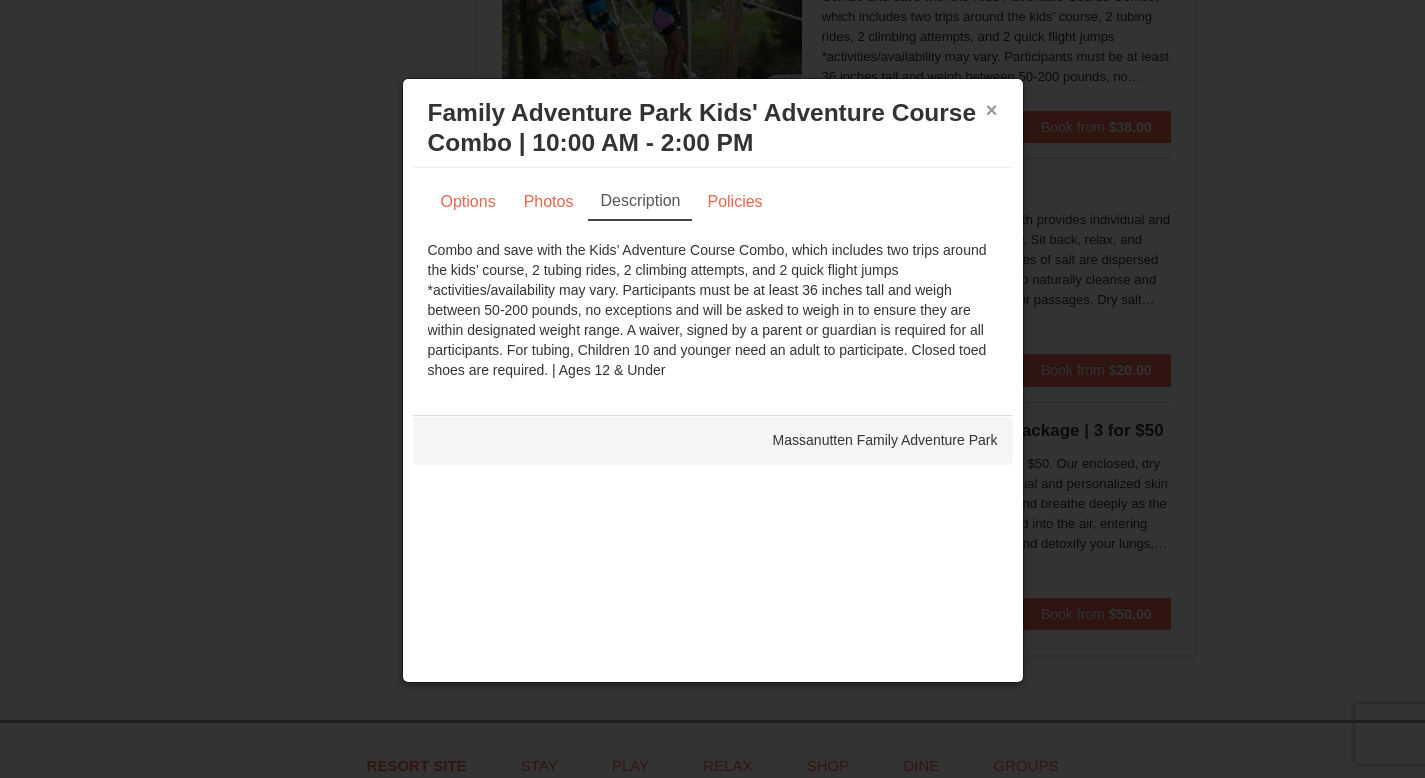 click on "×" at bounding box center (992, 110) 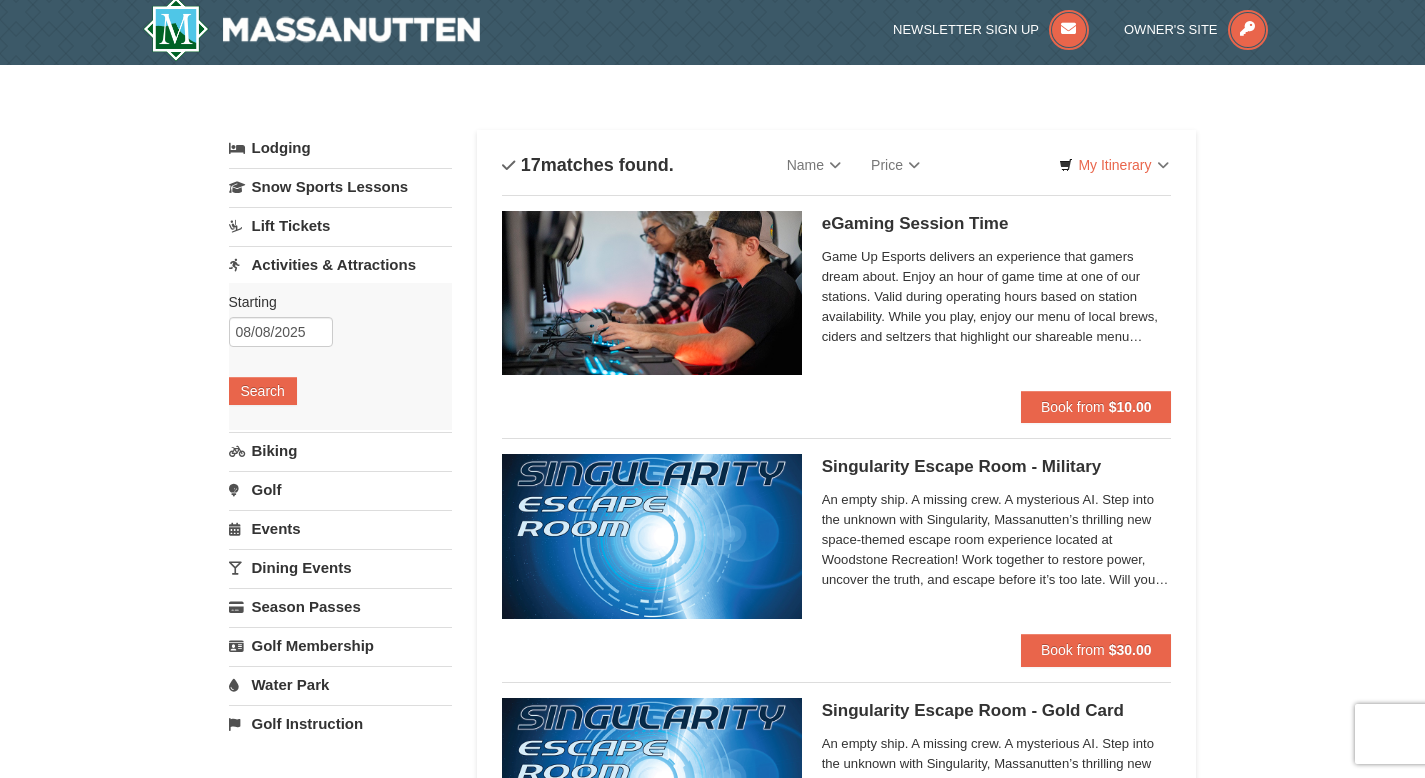 scroll, scrollTop: 0, scrollLeft: 0, axis: both 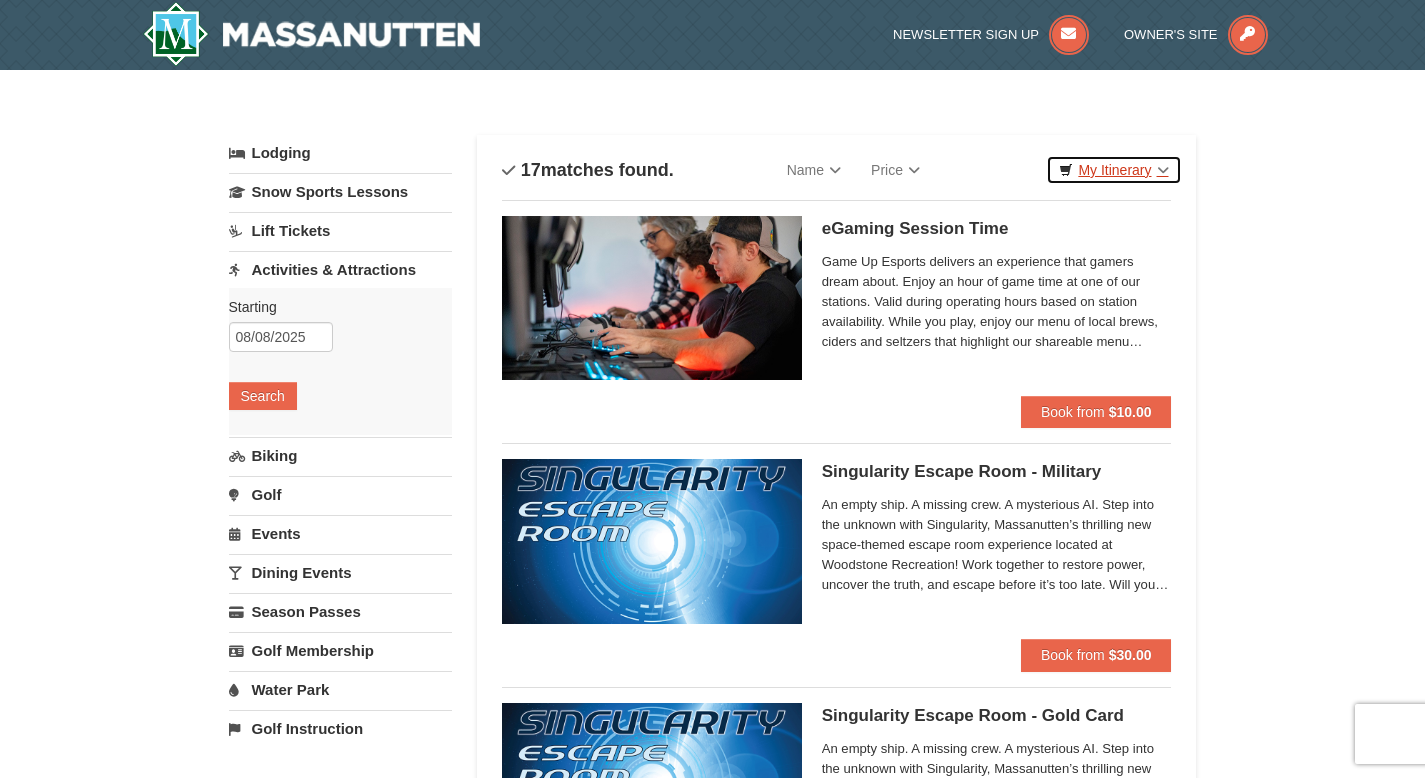 click on "My Itinerary" at bounding box center [1113, 170] 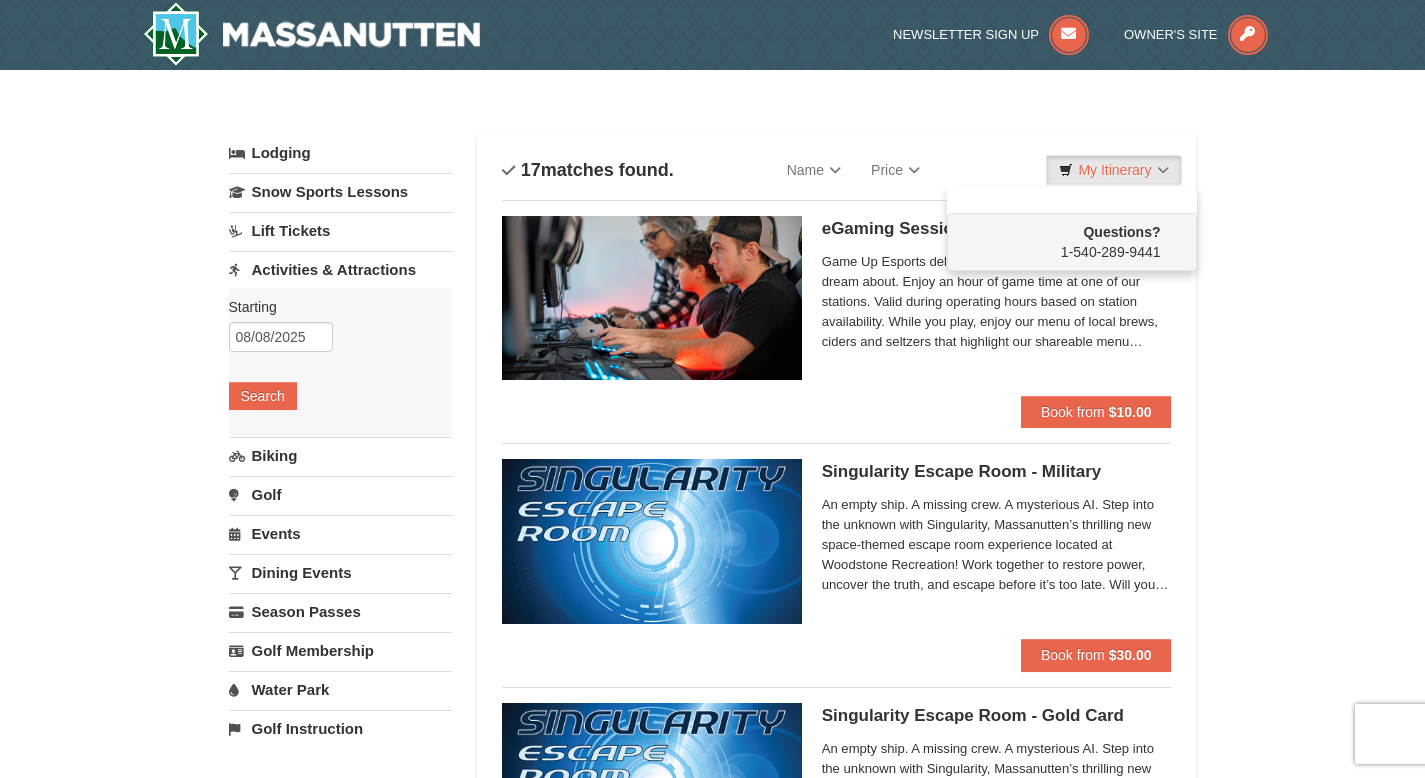 click on "×
Categories
List
Filter
My Itinerary
Questions?  1-540-289-9441
Lodging
Arrival Please format dates MM/DD/YYYY Please format dates MM/DD/YYYY
08/08/2025
Departure Please format dates MM/DD/YYYY Please format dates MM/DD/YYYY
08/10/2025
2 0" at bounding box center [712, 2231] 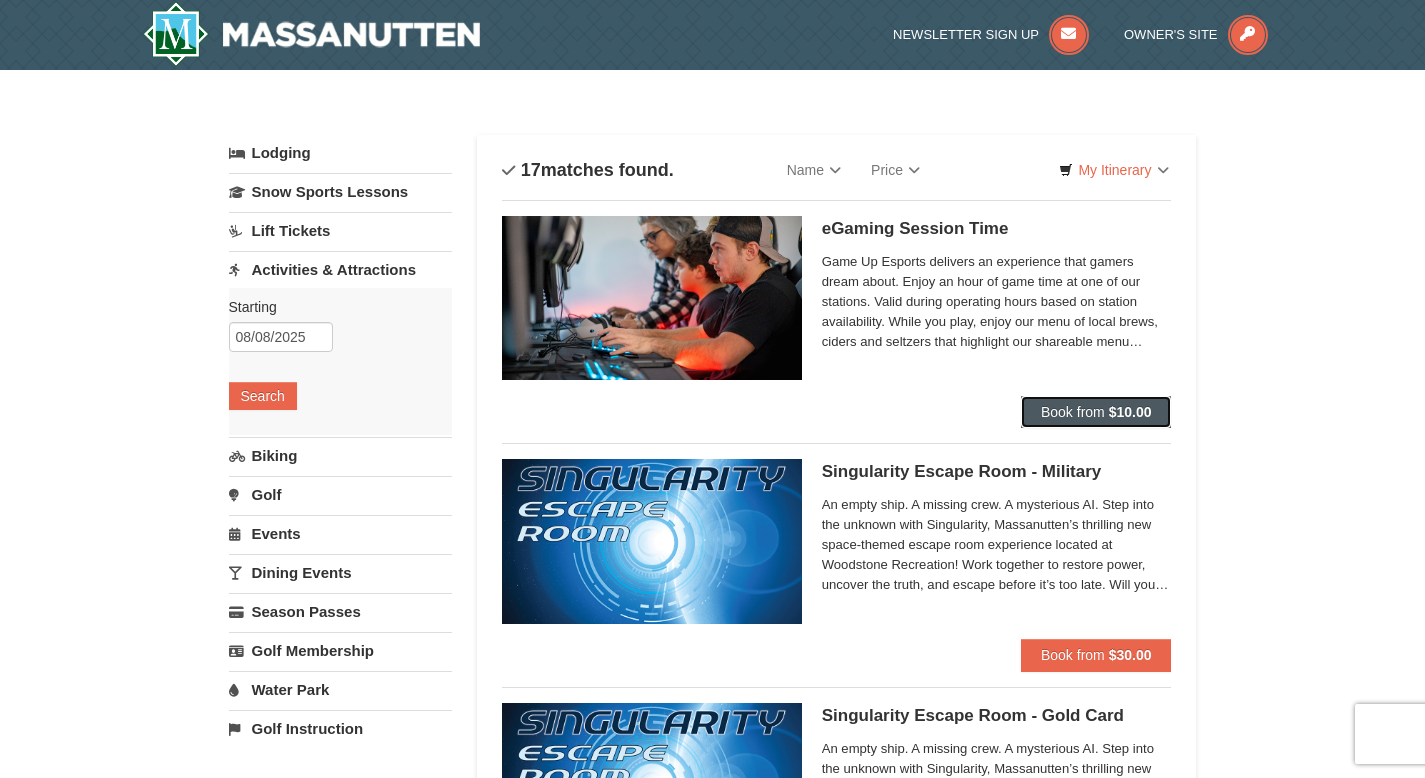 click on "Book from" at bounding box center (1073, 412) 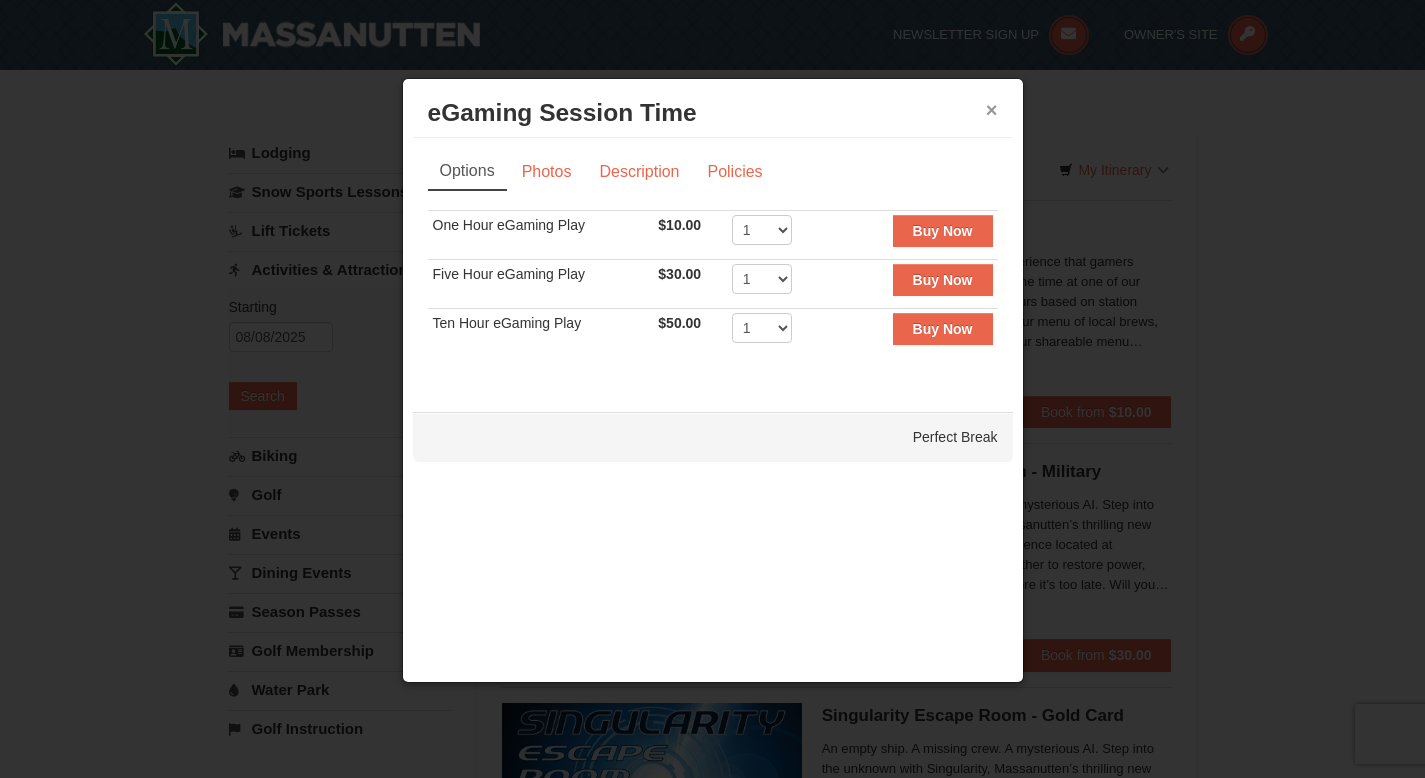 click on "×" at bounding box center [992, 110] 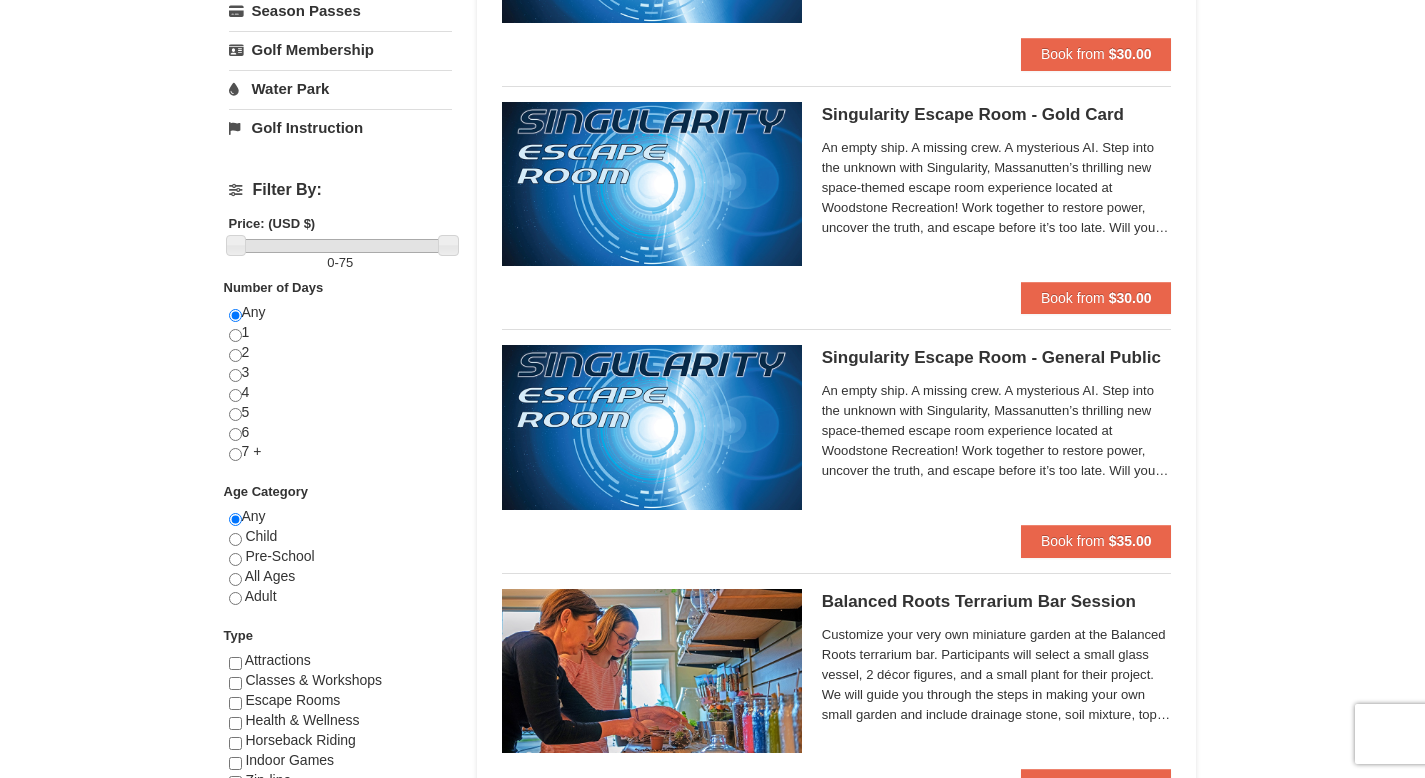 scroll, scrollTop: 0, scrollLeft: 0, axis: both 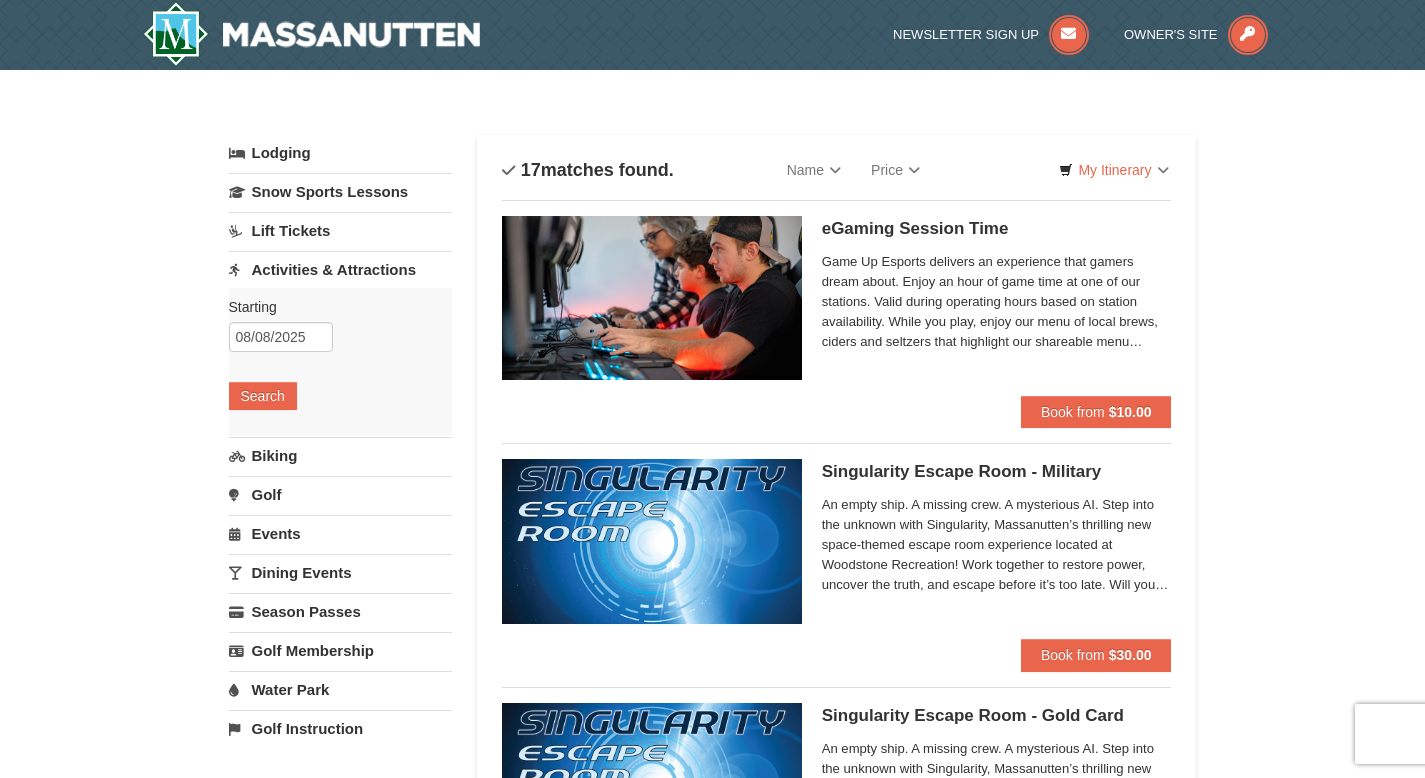 click on "Biking" at bounding box center (340, 455) 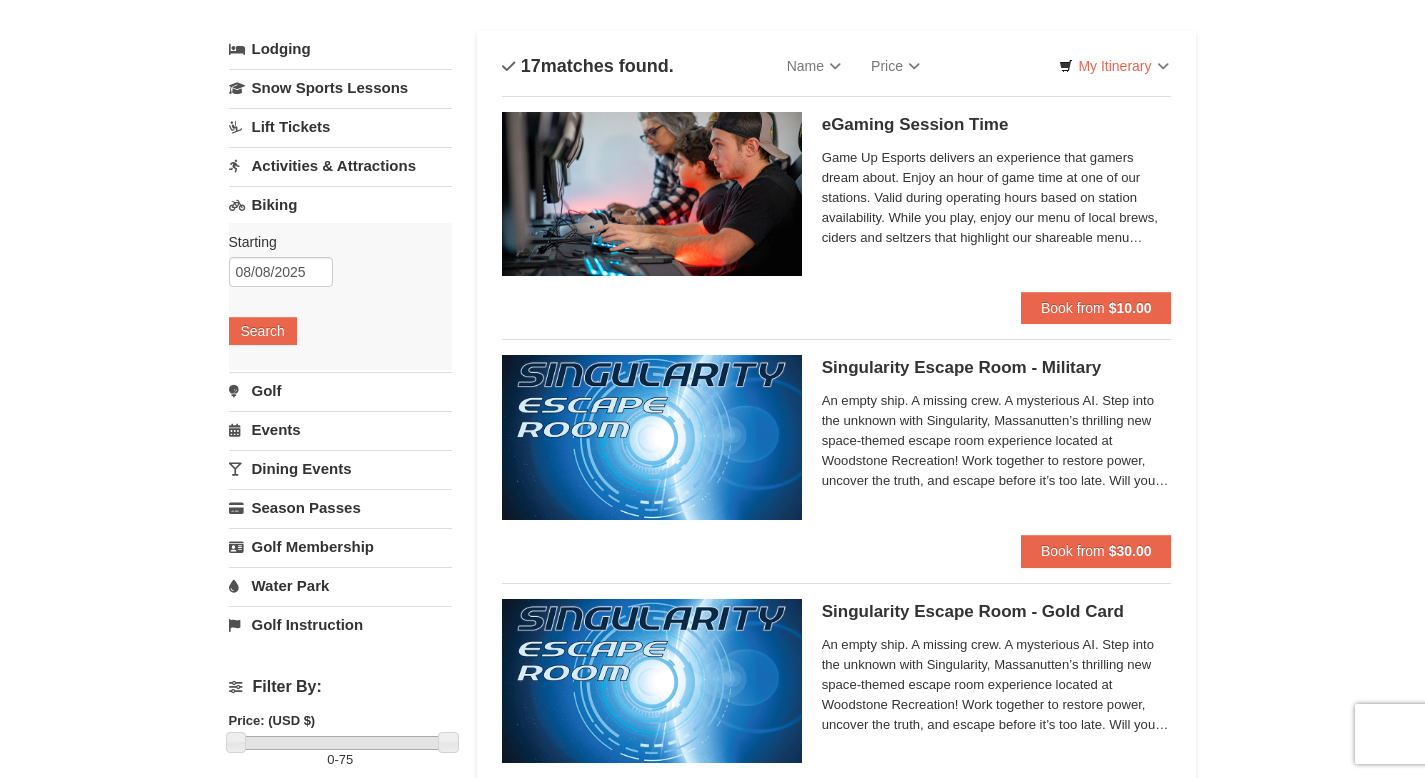scroll, scrollTop: 113, scrollLeft: 0, axis: vertical 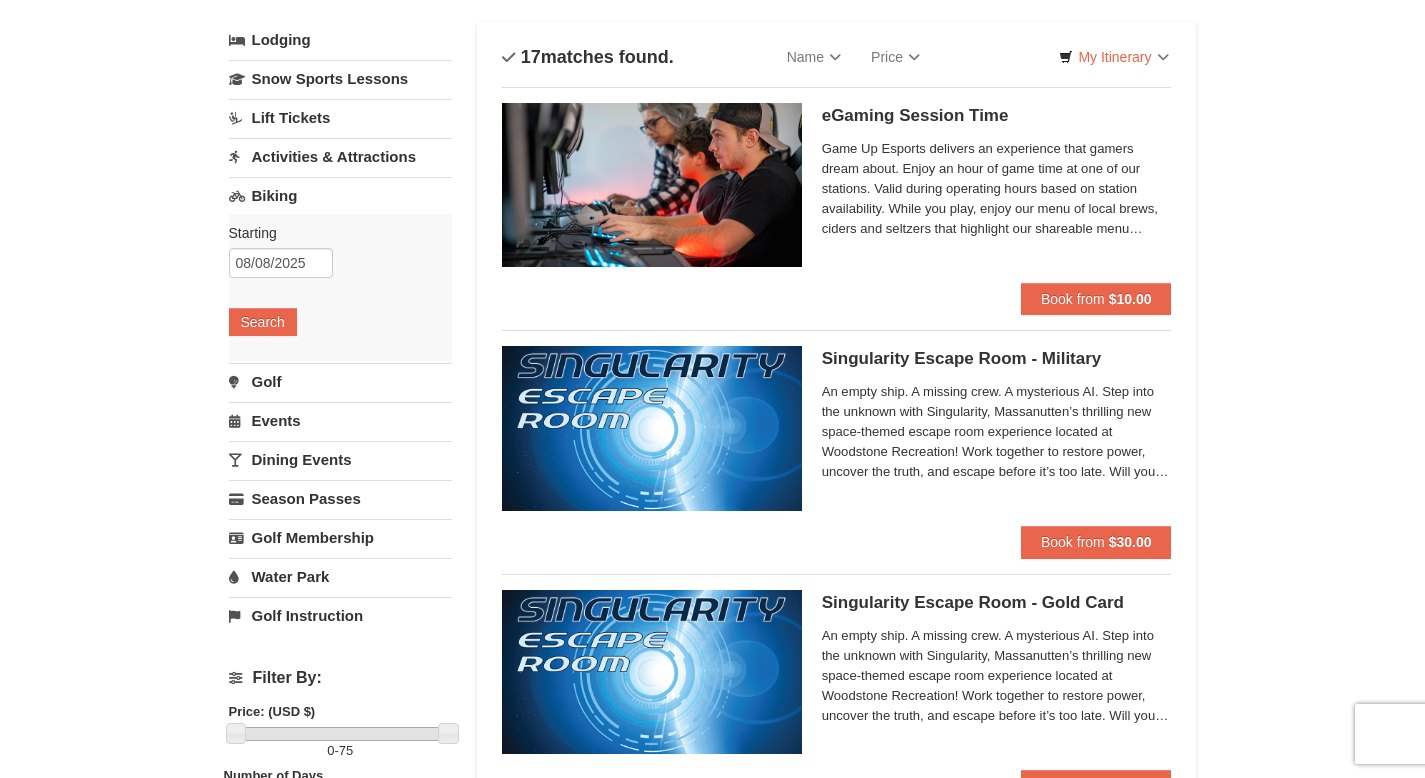 click on "Water Park" at bounding box center (340, 576) 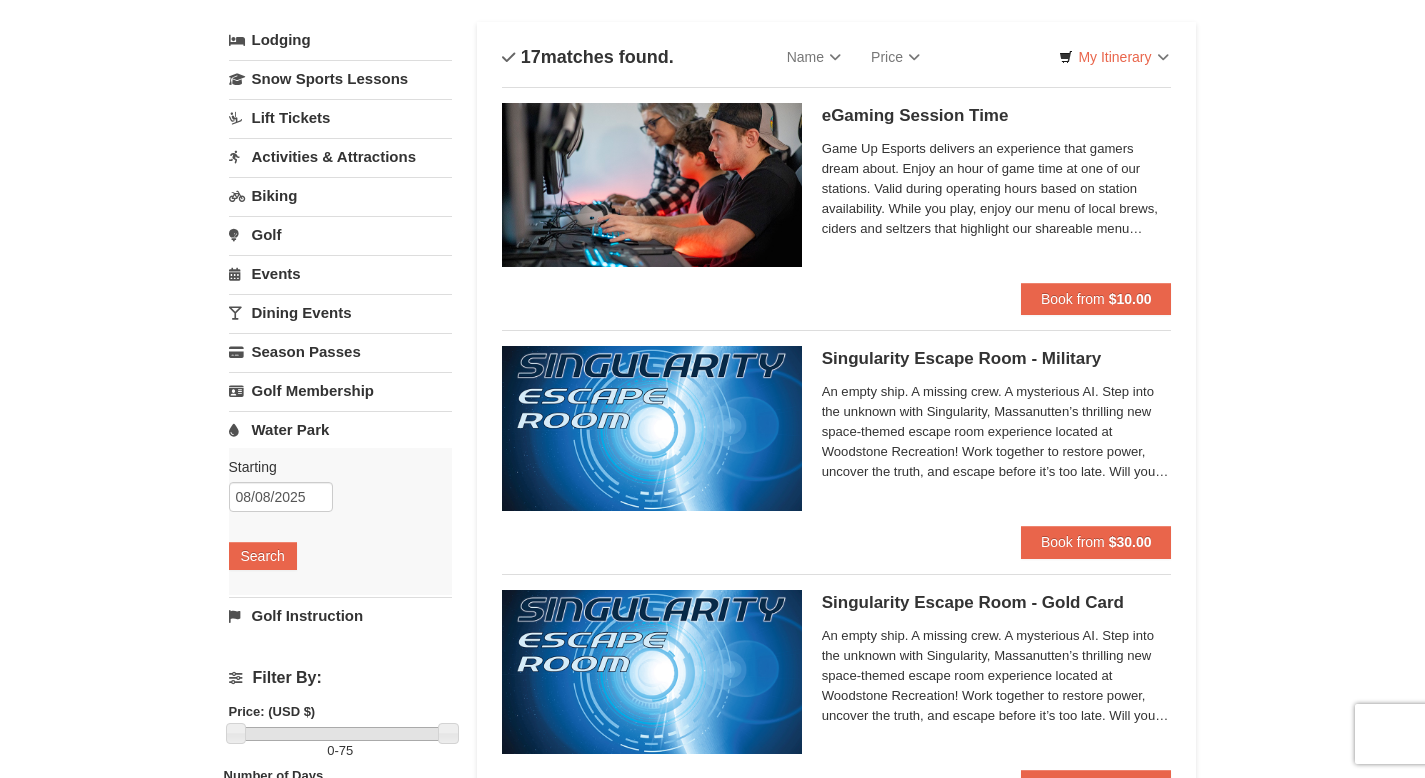 click on "Water Park" at bounding box center (340, 429) 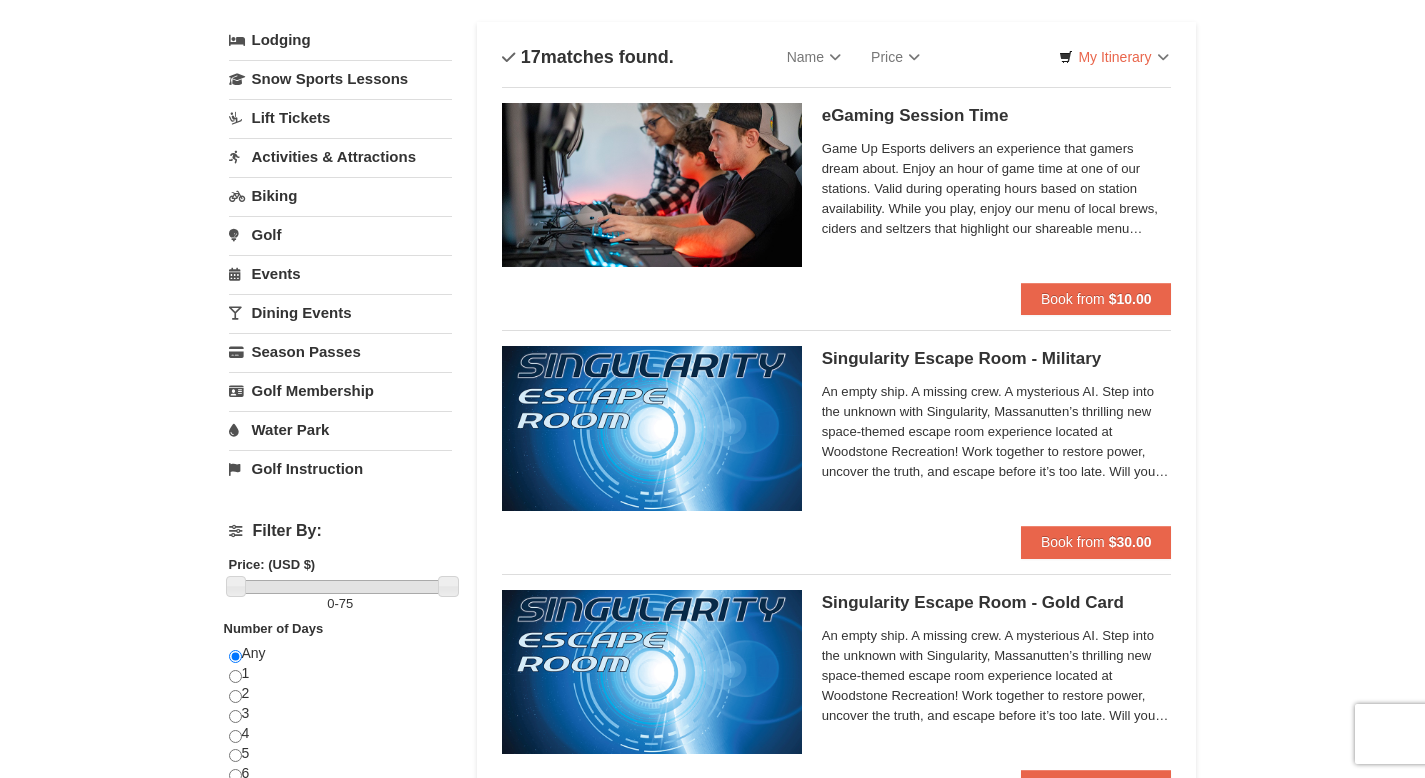 click on "Water Park" at bounding box center [340, 429] 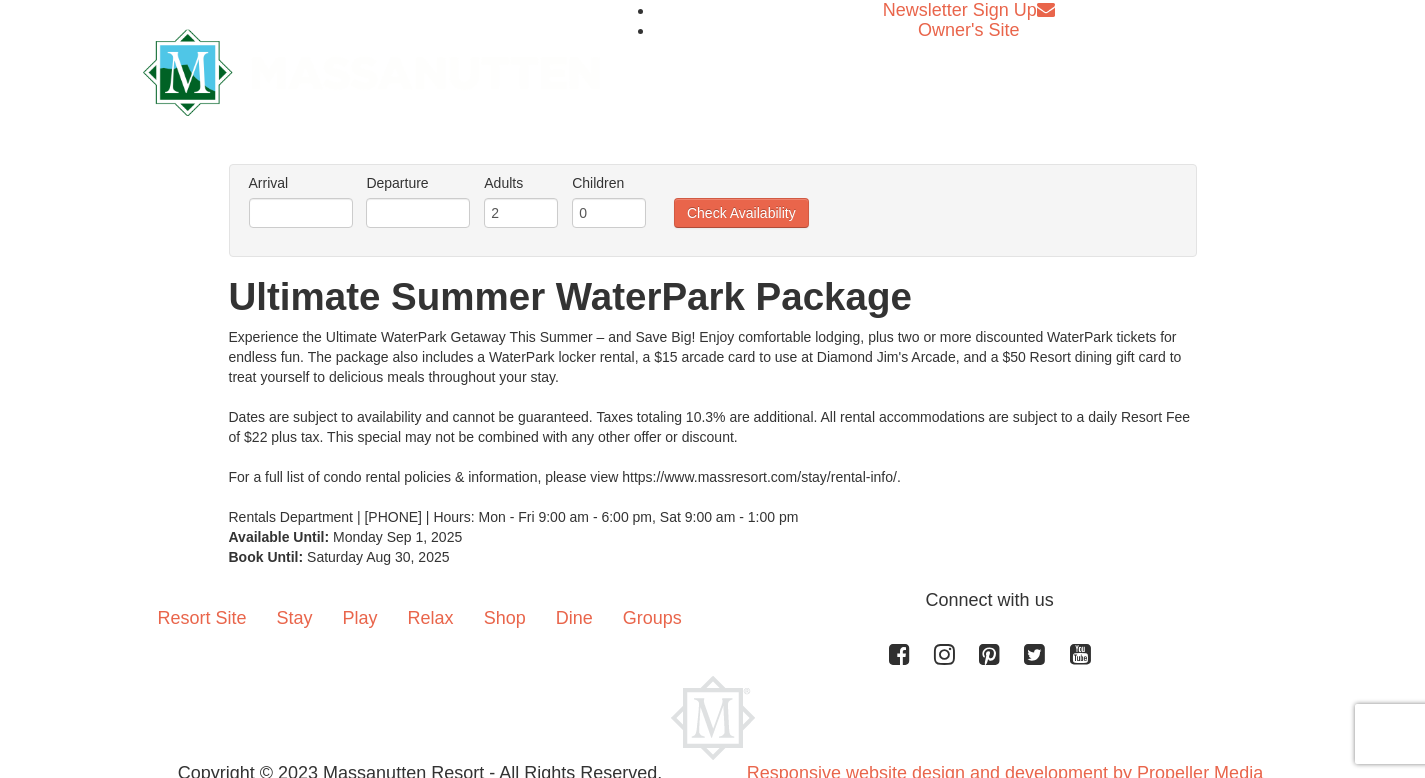 scroll, scrollTop: 0, scrollLeft: 0, axis: both 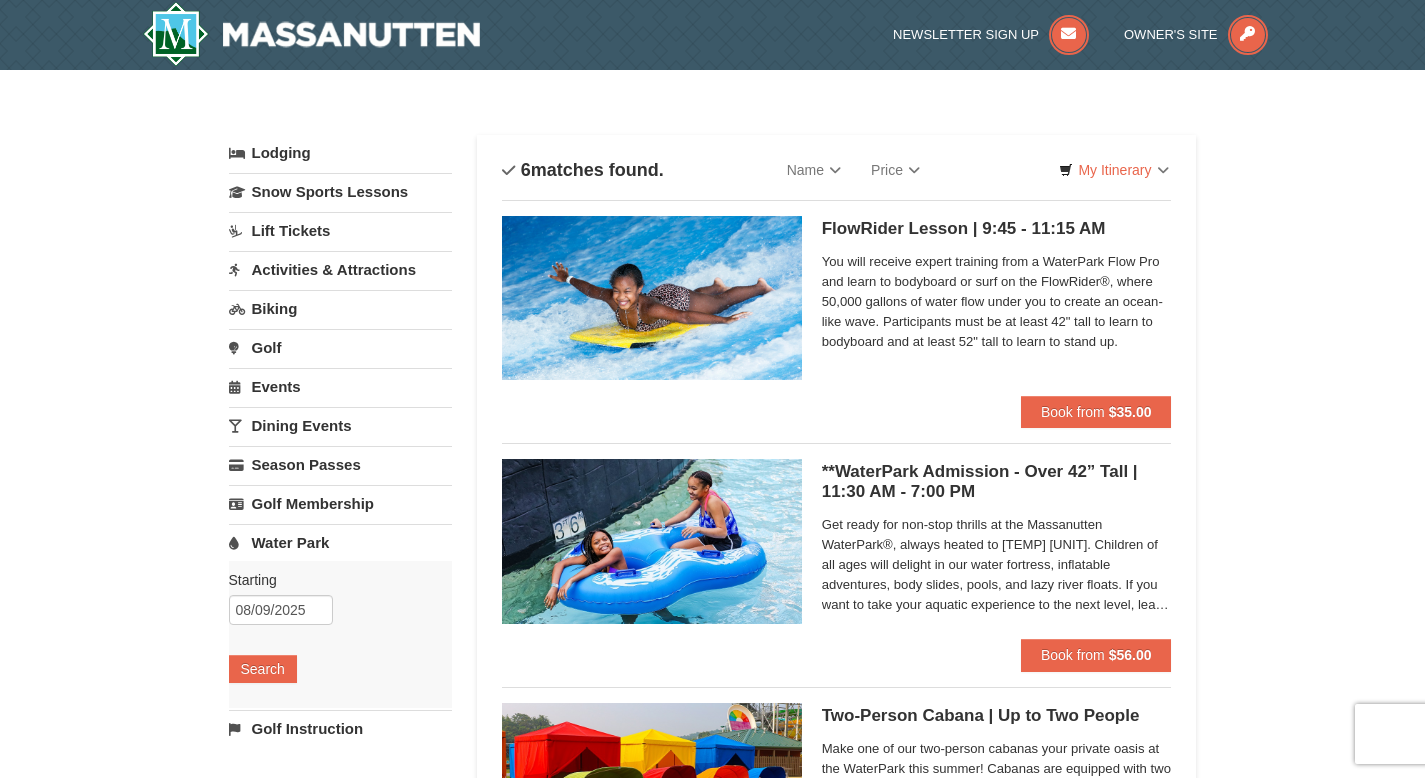 click on "Activities & Attractions" at bounding box center (340, 269) 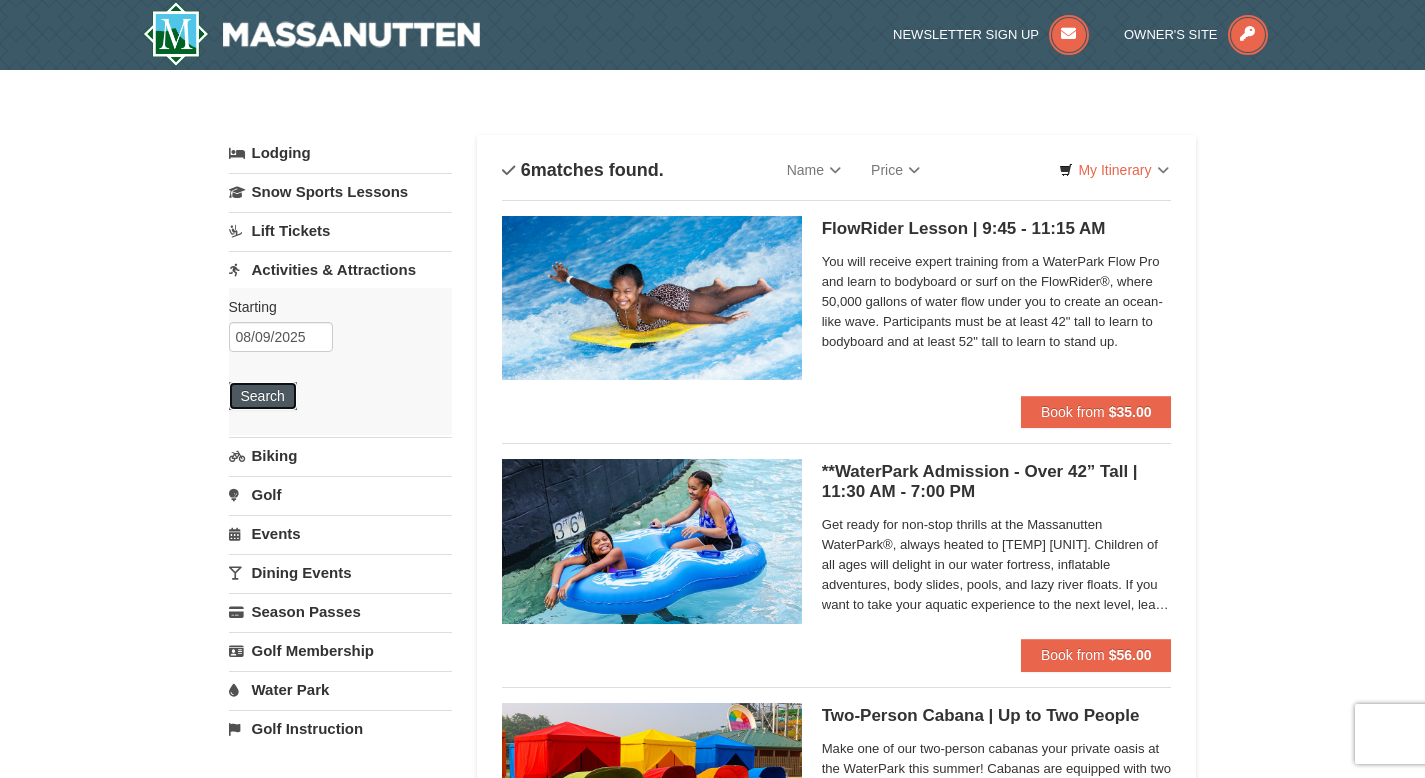 click on "Search" at bounding box center [263, 396] 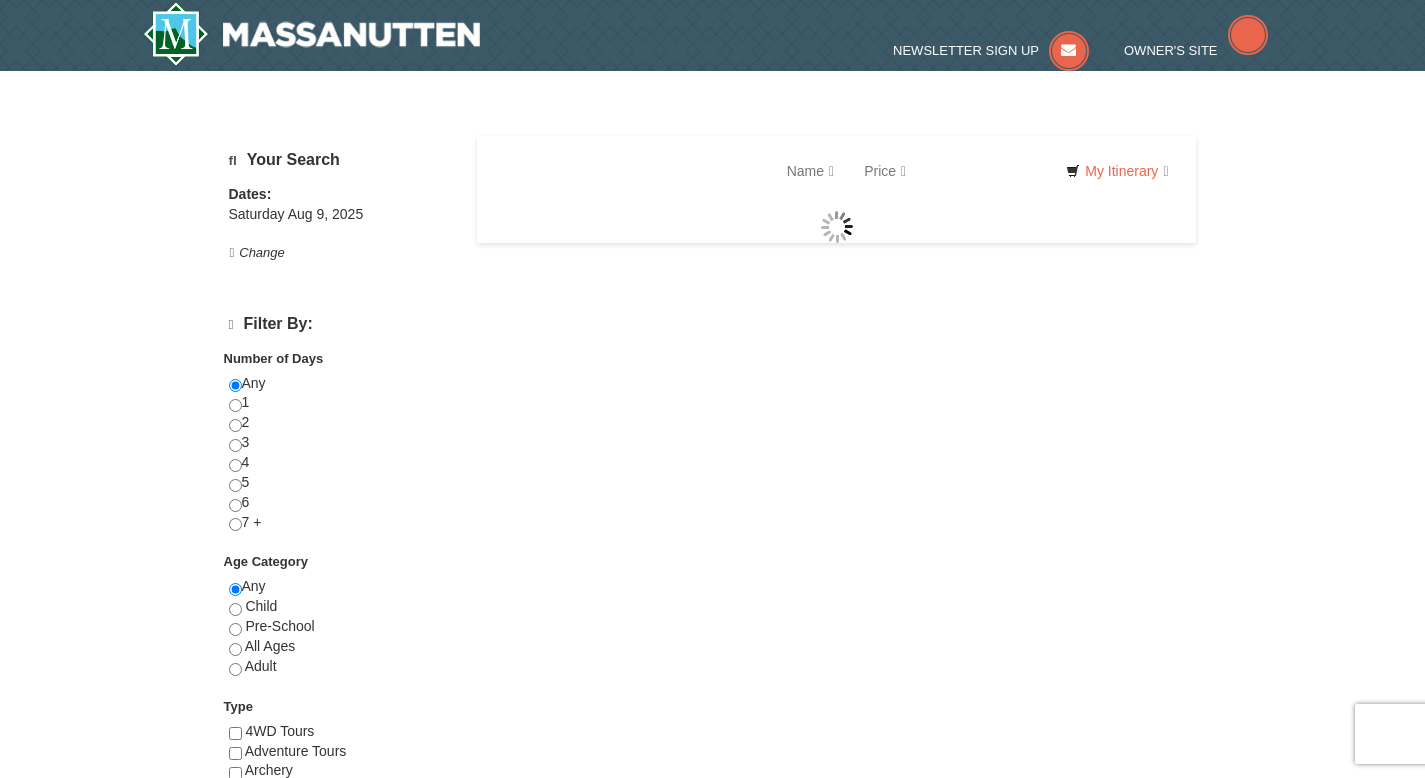scroll, scrollTop: 0, scrollLeft: 0, axis: both 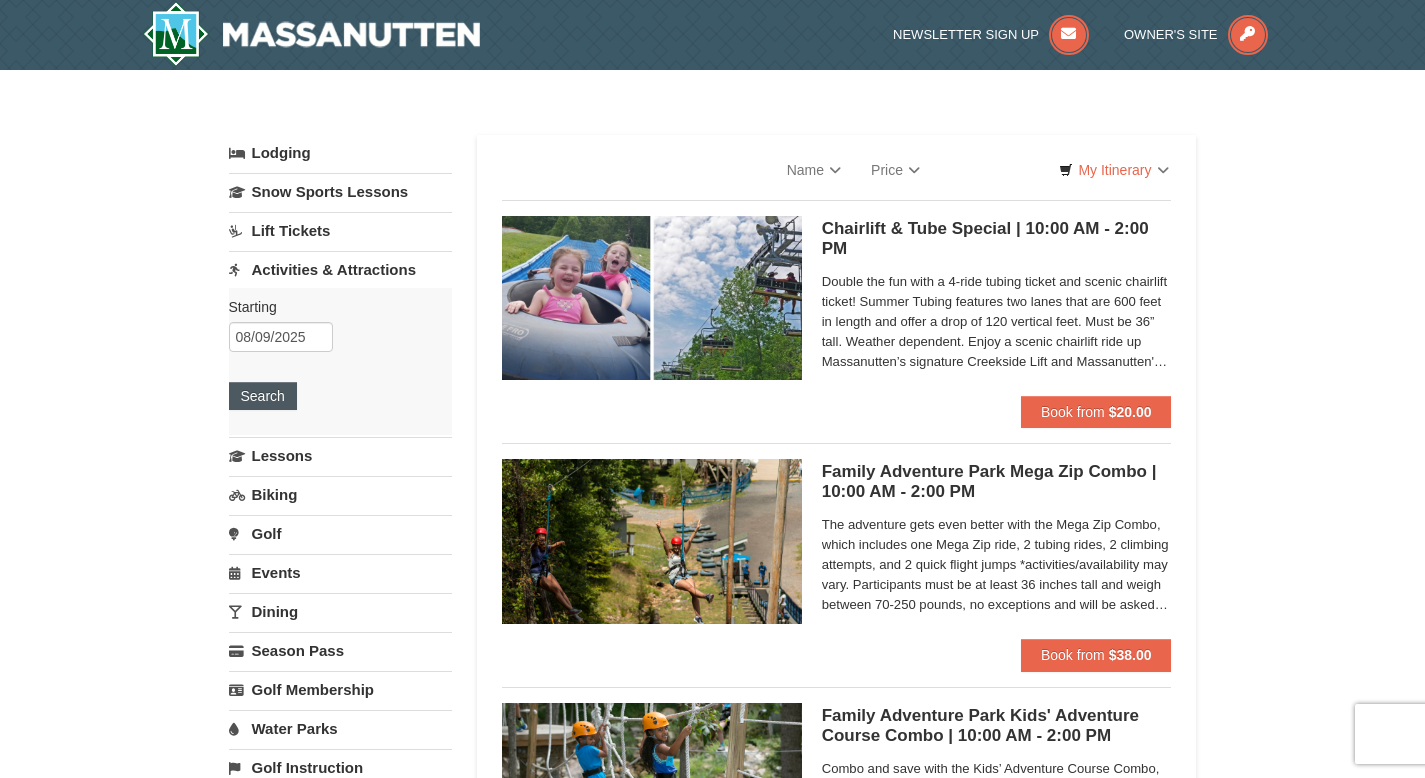 select on "8" 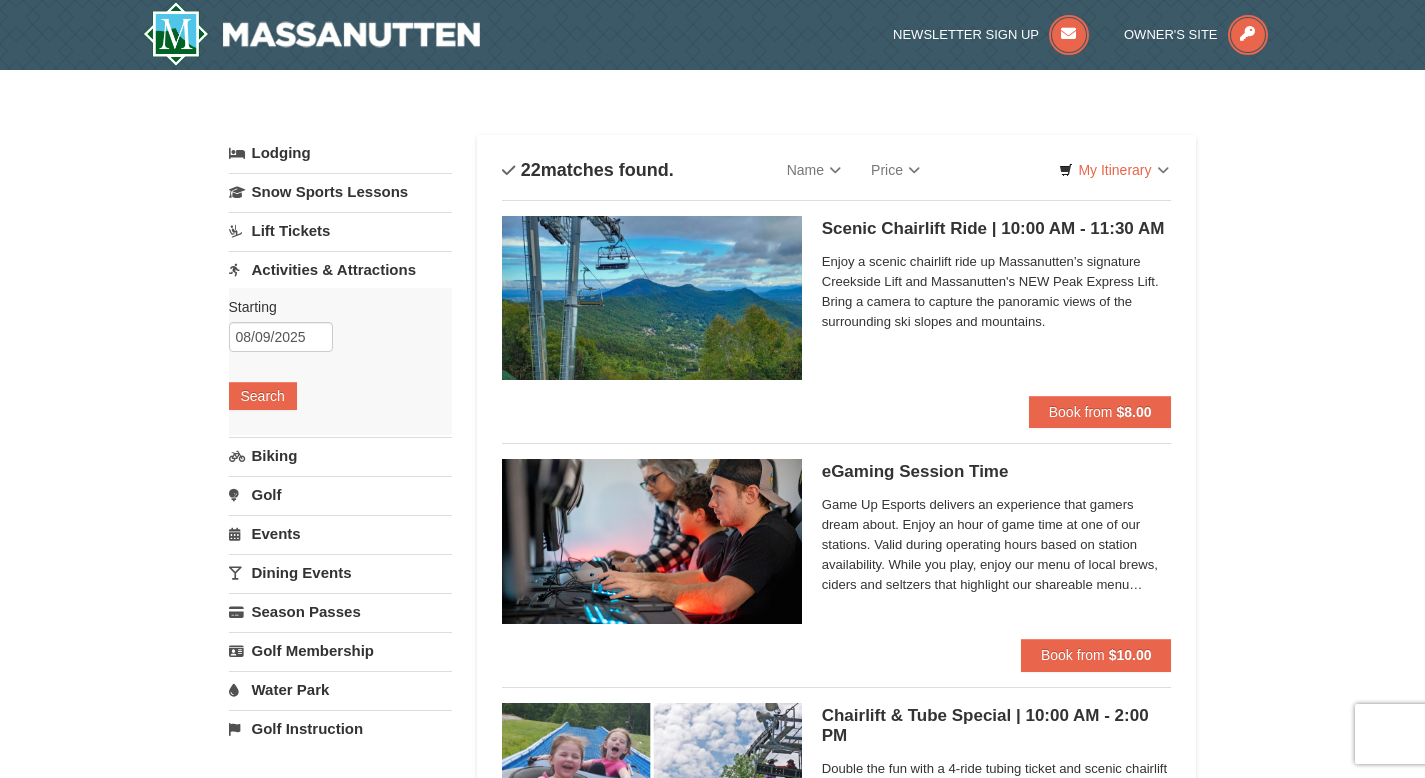 click at bounding box center [652, 298] 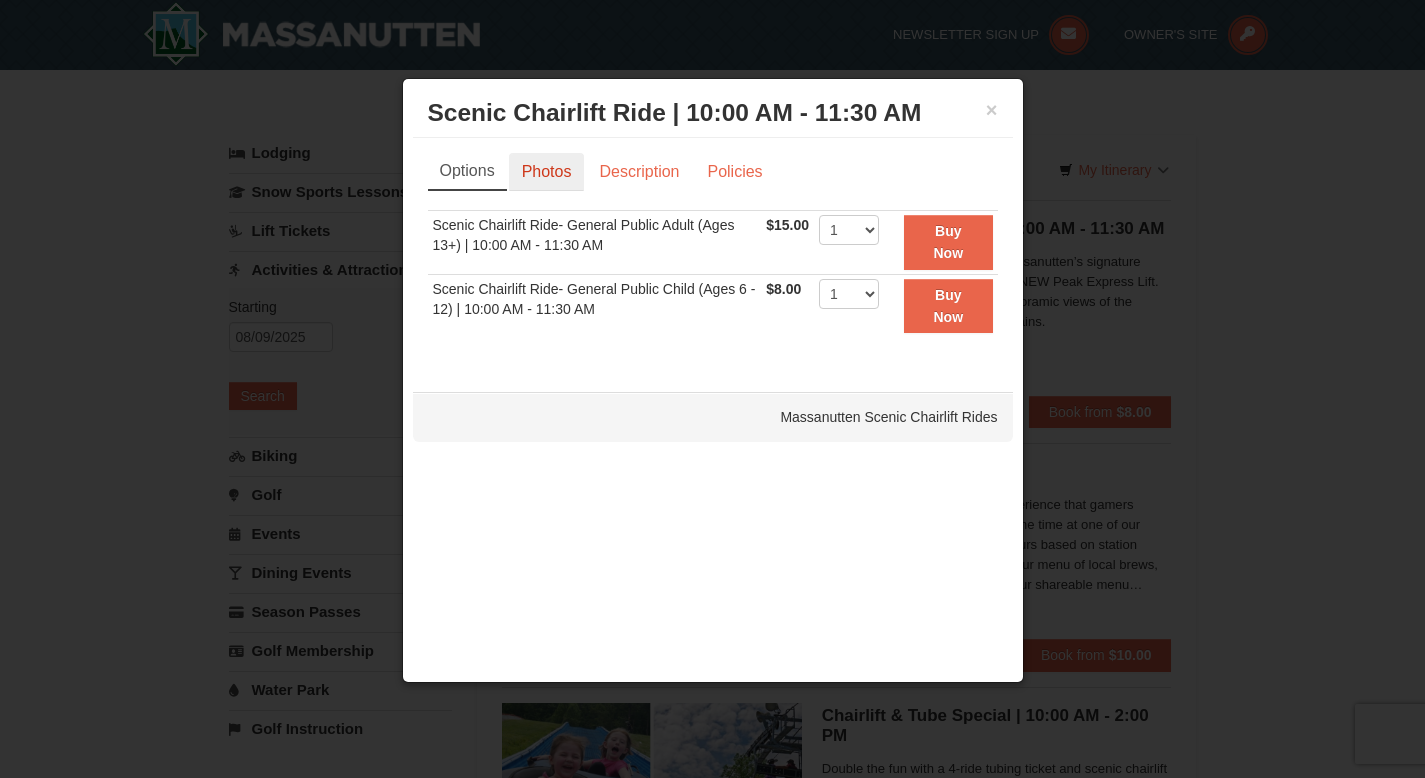 click on "Photos" at bounding box center [547, 172] 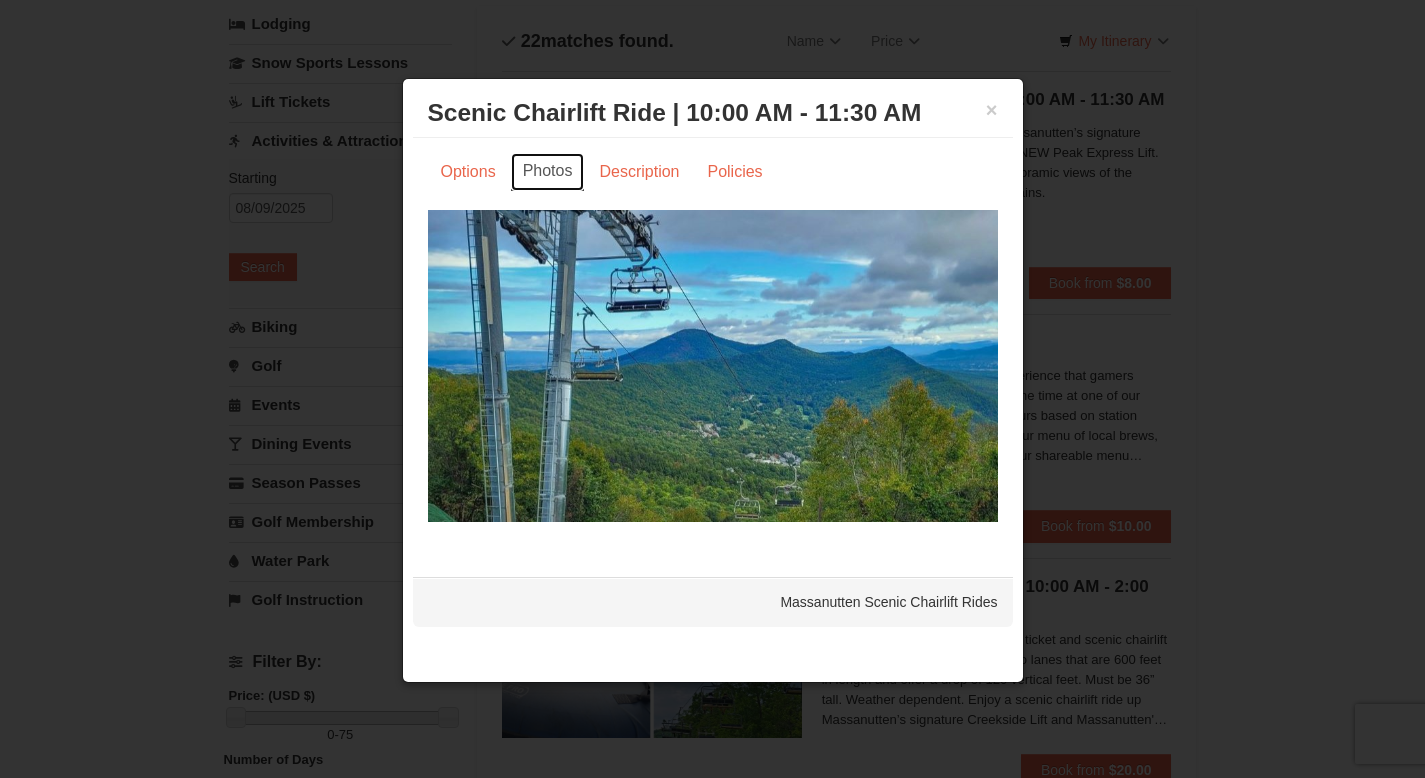 scroll, scrollTop: 237, scrollLeft: 0, axis: vertical 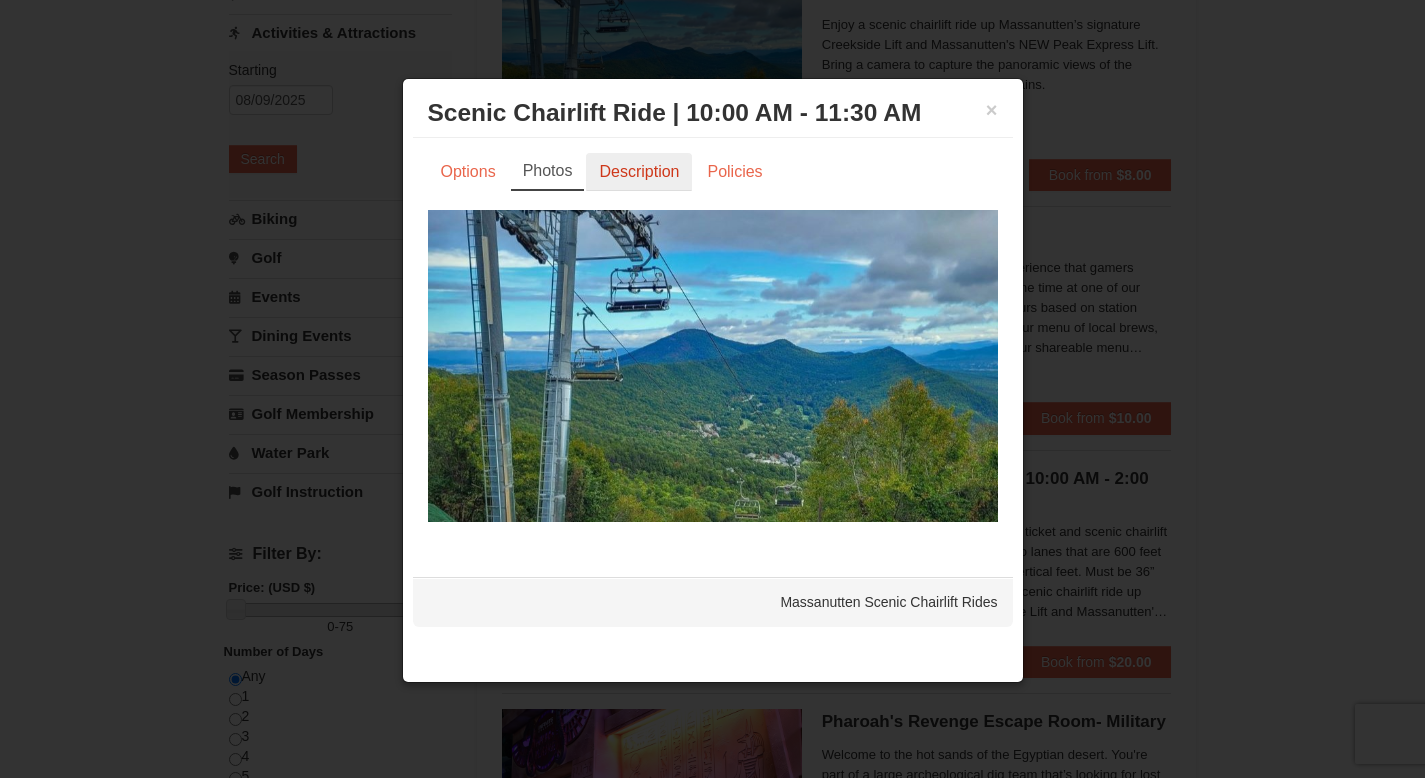 click on "Description" at bounding box center (639, 172) 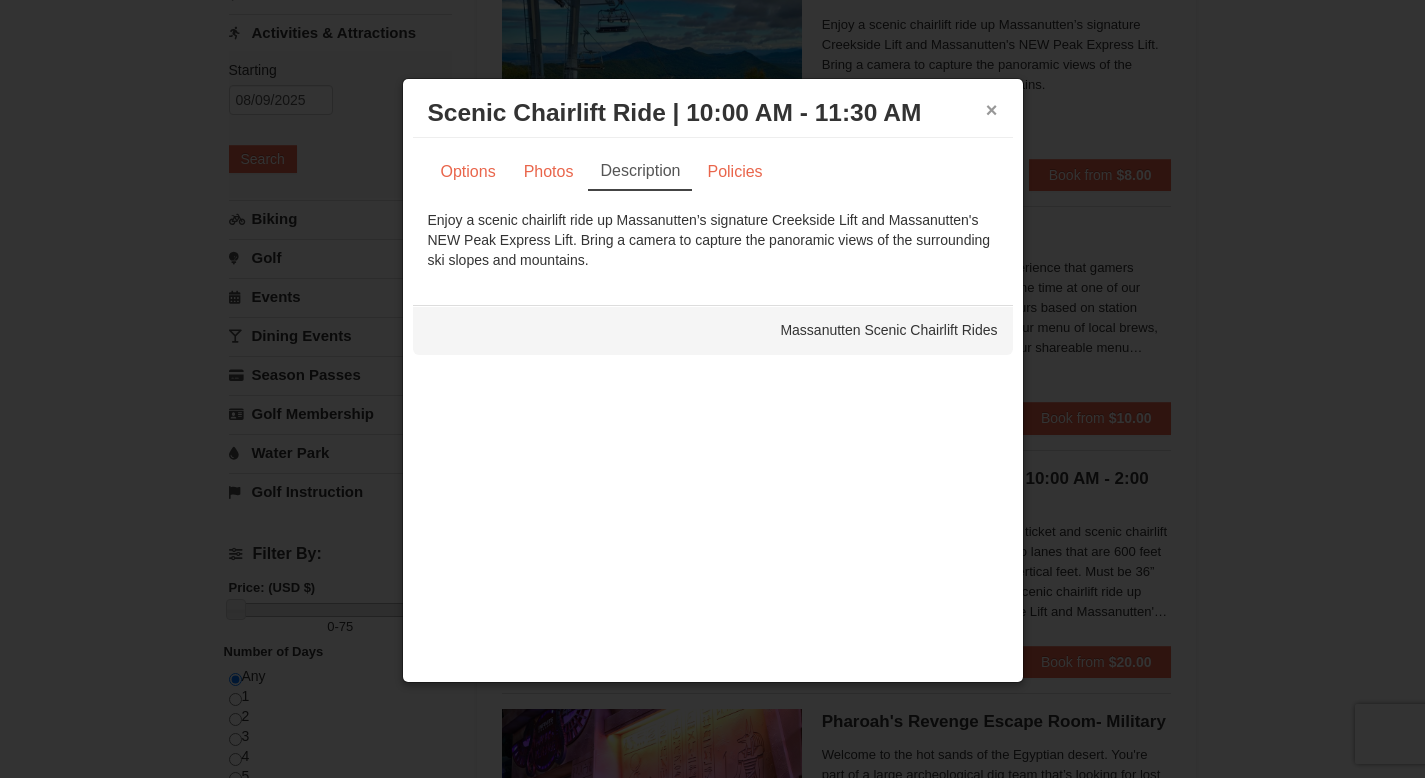 click on "×" at bounding box center (992, 110) 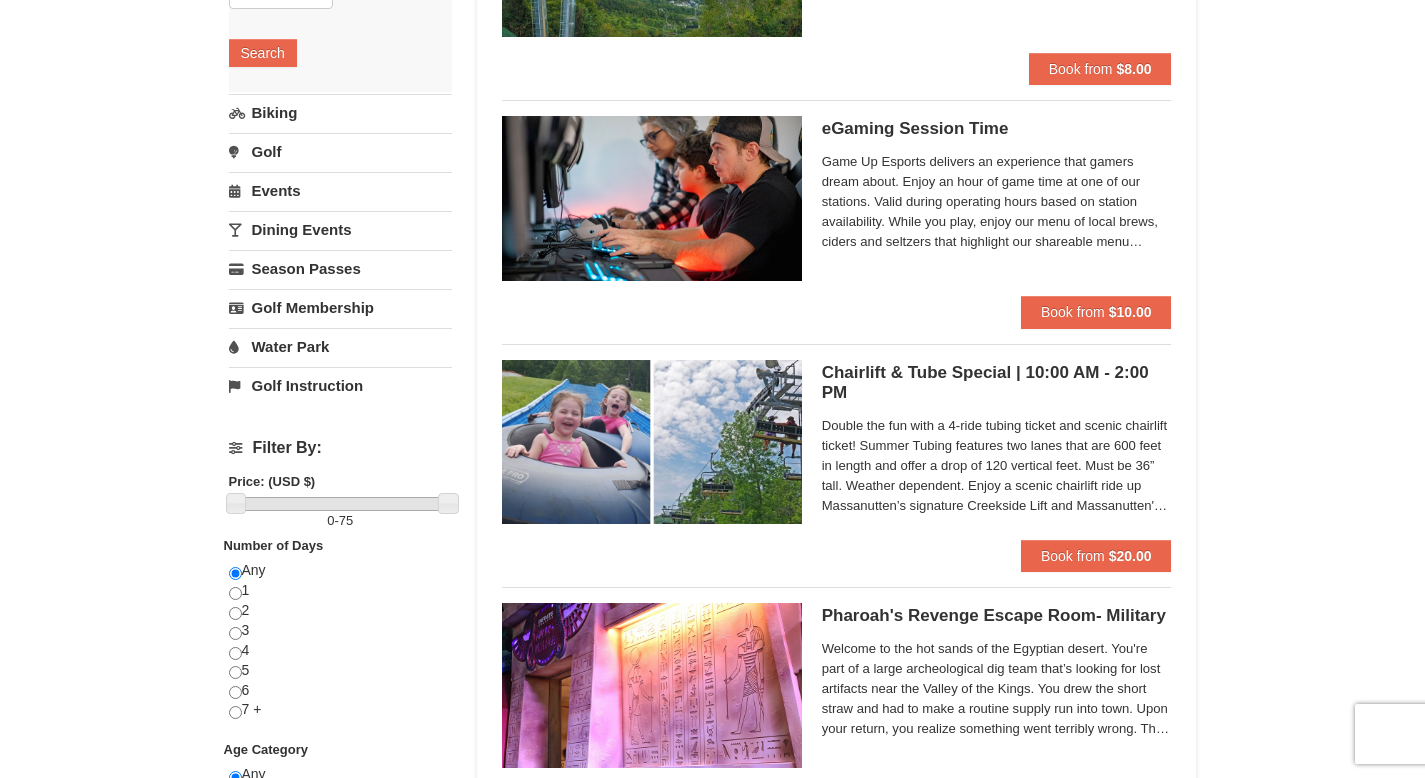 scroll, scrollTop: 92, scrollLeft: 0, axis: vertical 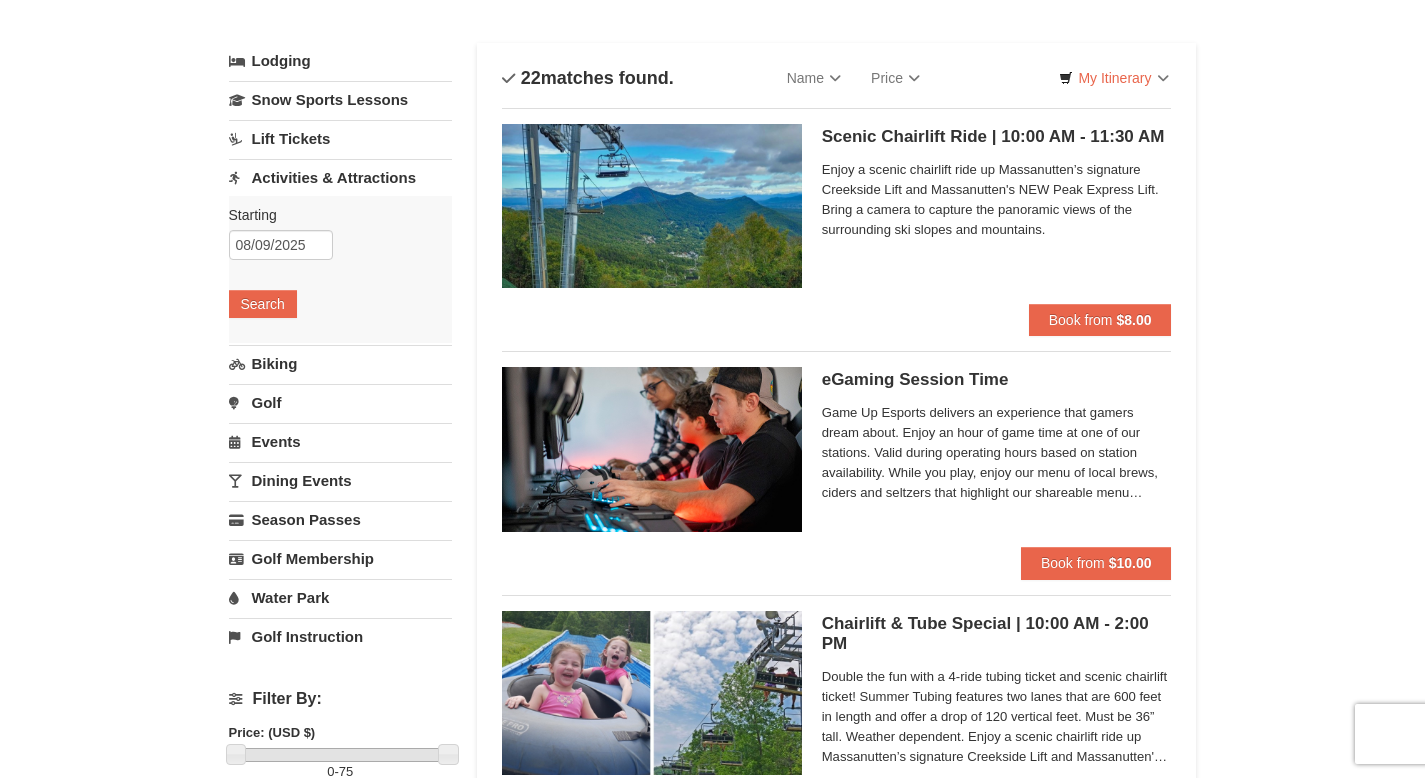 click on "Water Park" at bounding box center [340, 597] 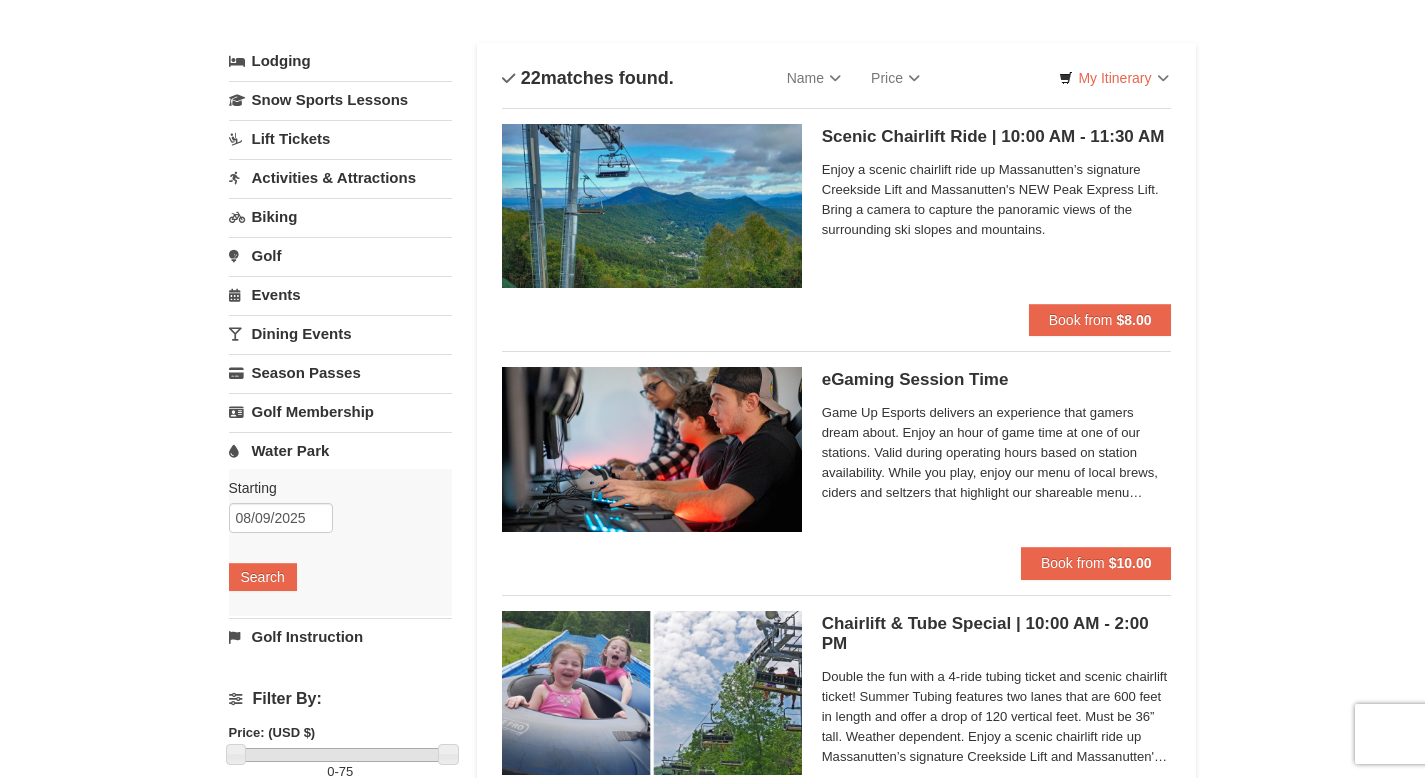 click on "Events" at bounding box center [340, 294] 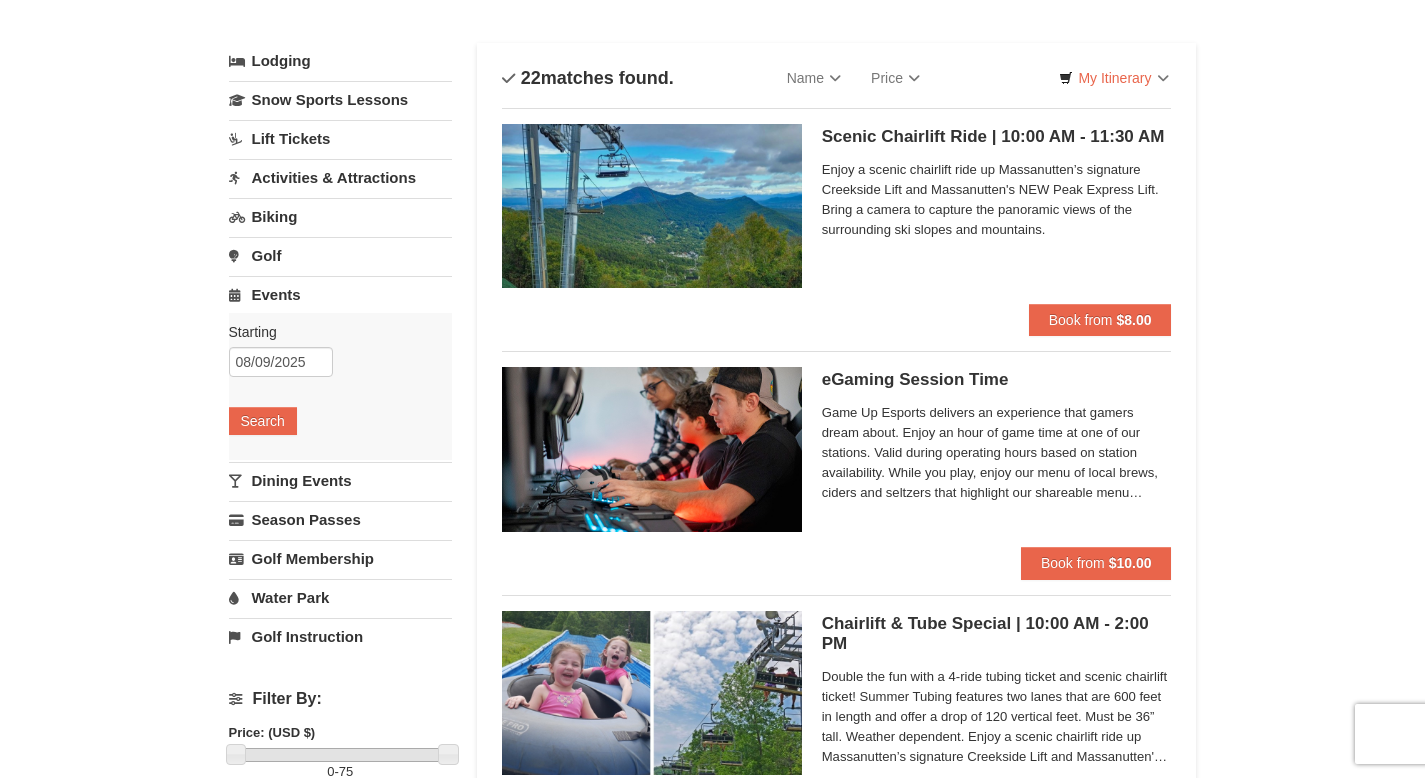 click on "Golf" at bounding box center [340, 255] 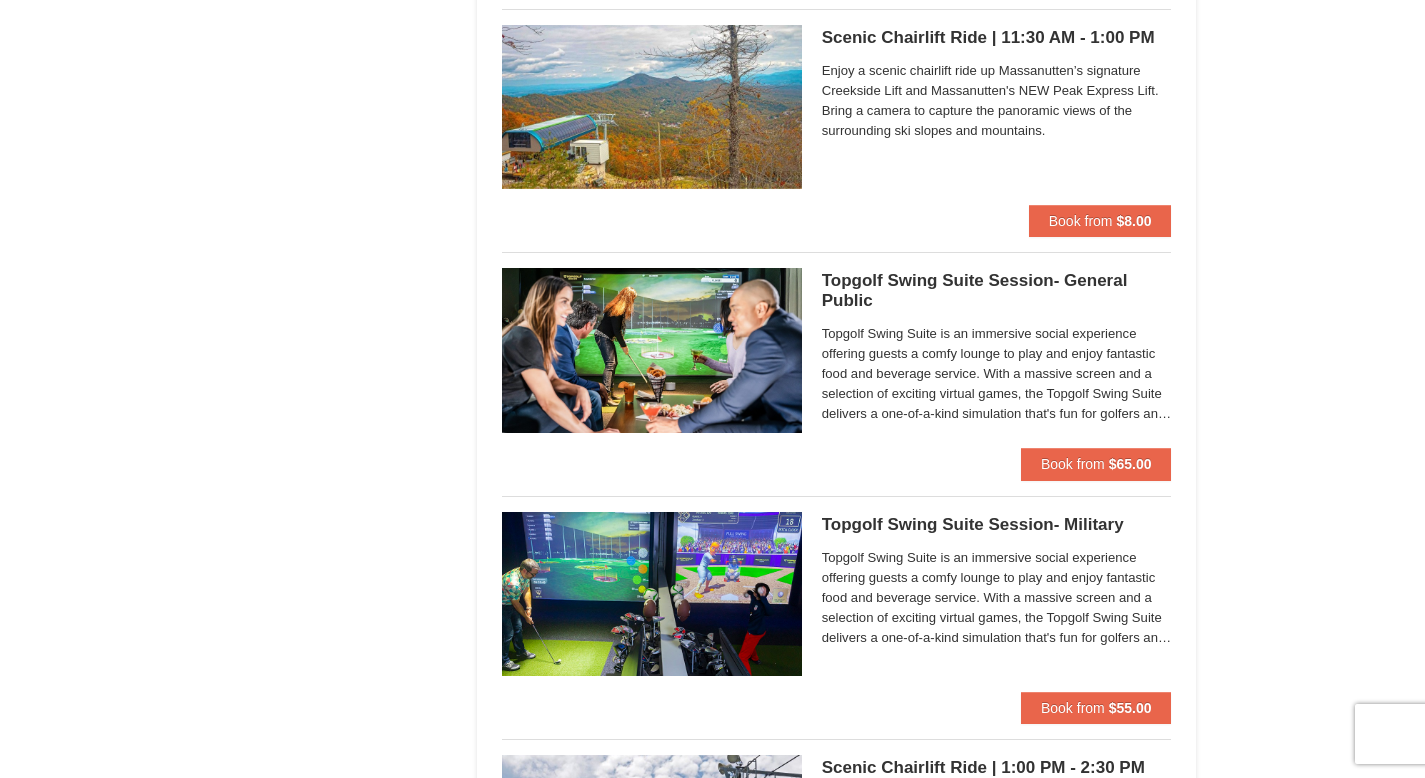 scroll, scrollTop: 2731, scrollLeft: 0, axis: vertical 